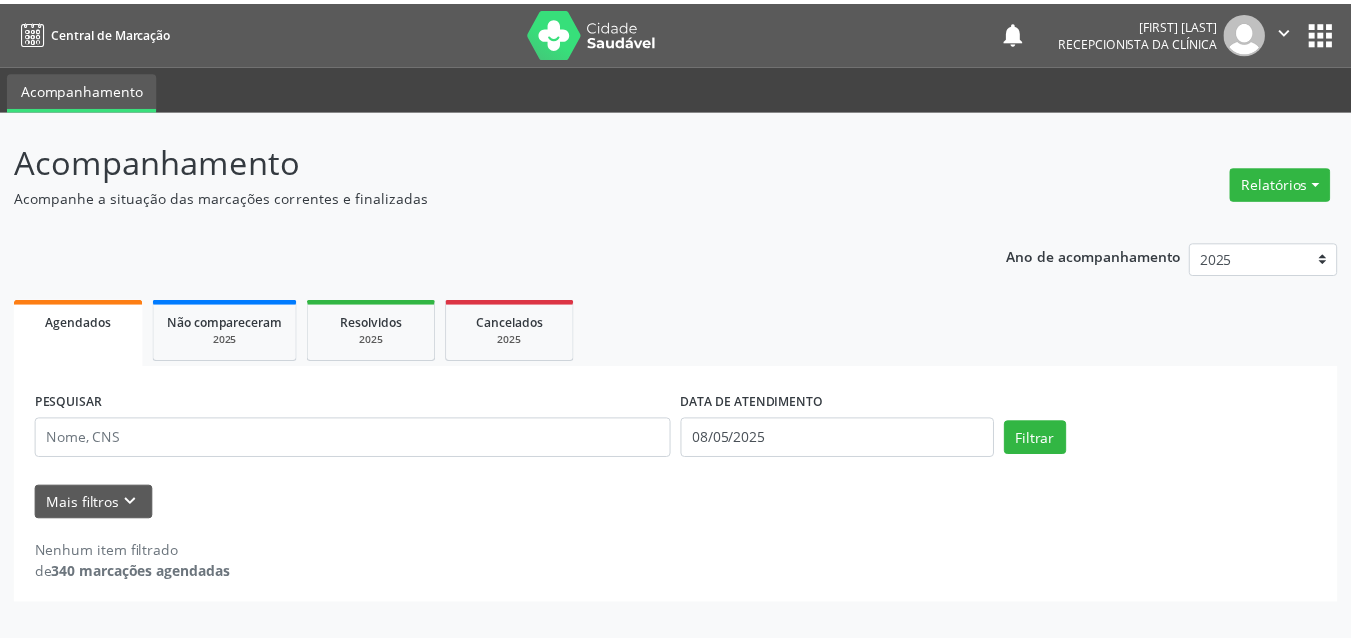 scroll, scrollTop: 0, scrollLeft: 0, axis: both 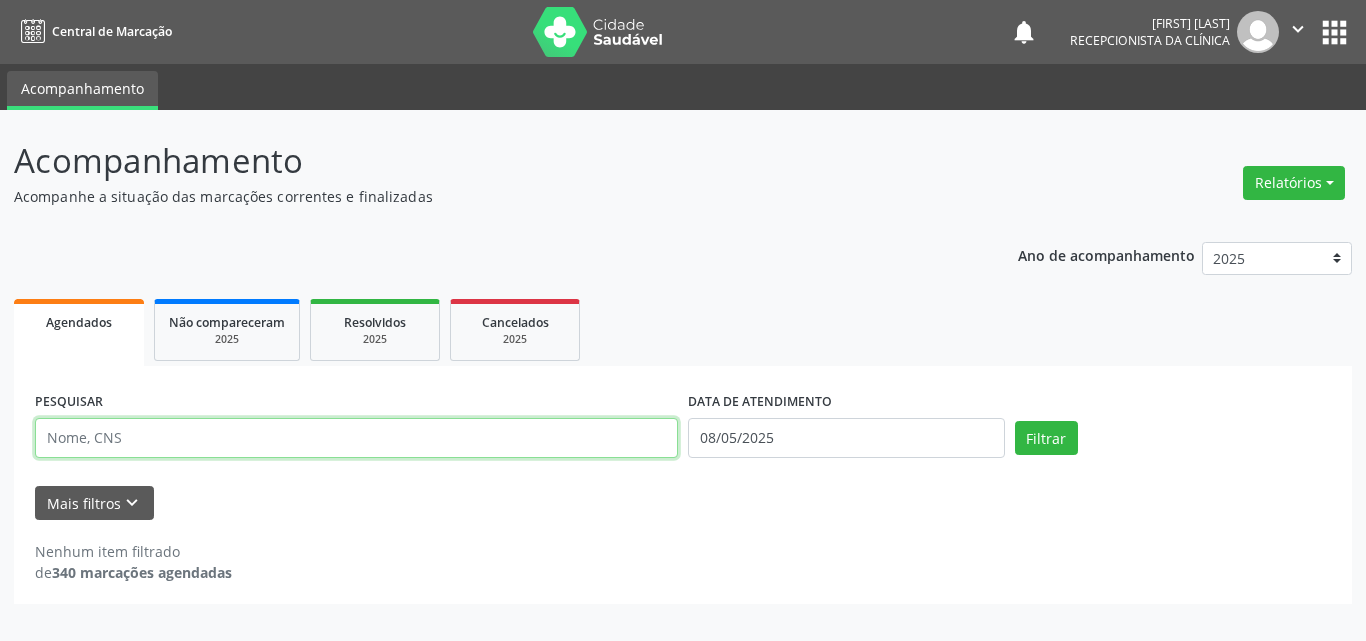 click at bounding box center [356, 438] 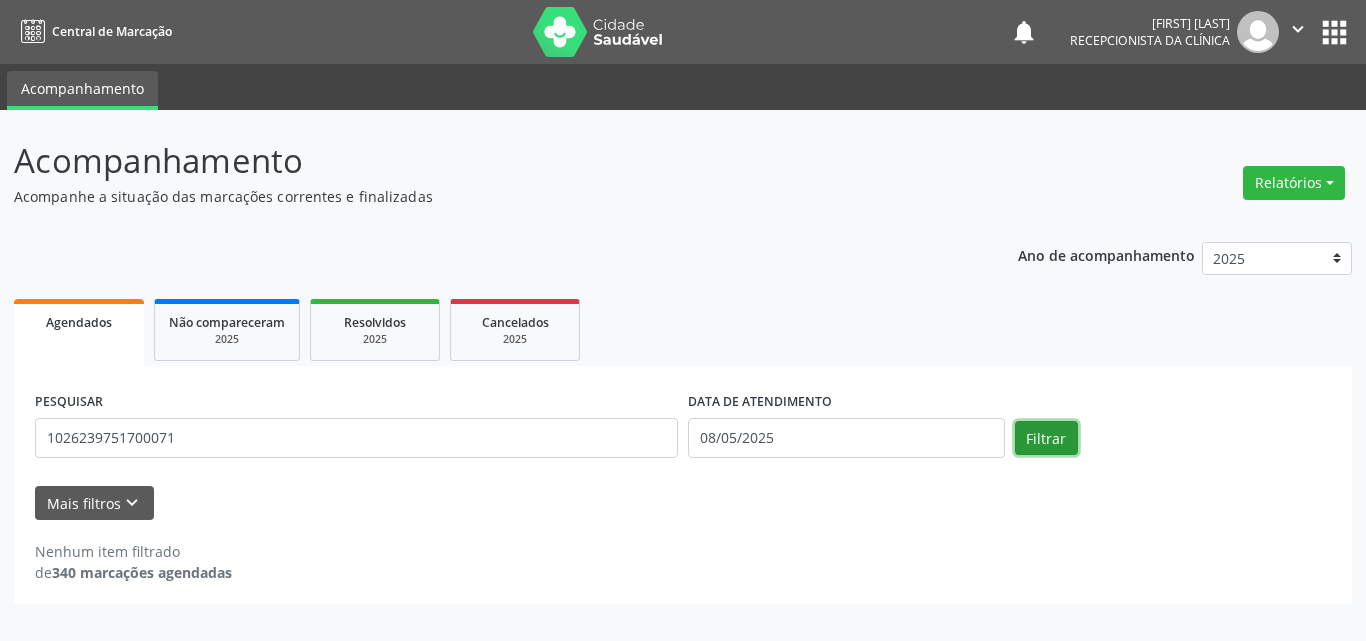 click on "Filtrar" at bounding box center [1046, 438] 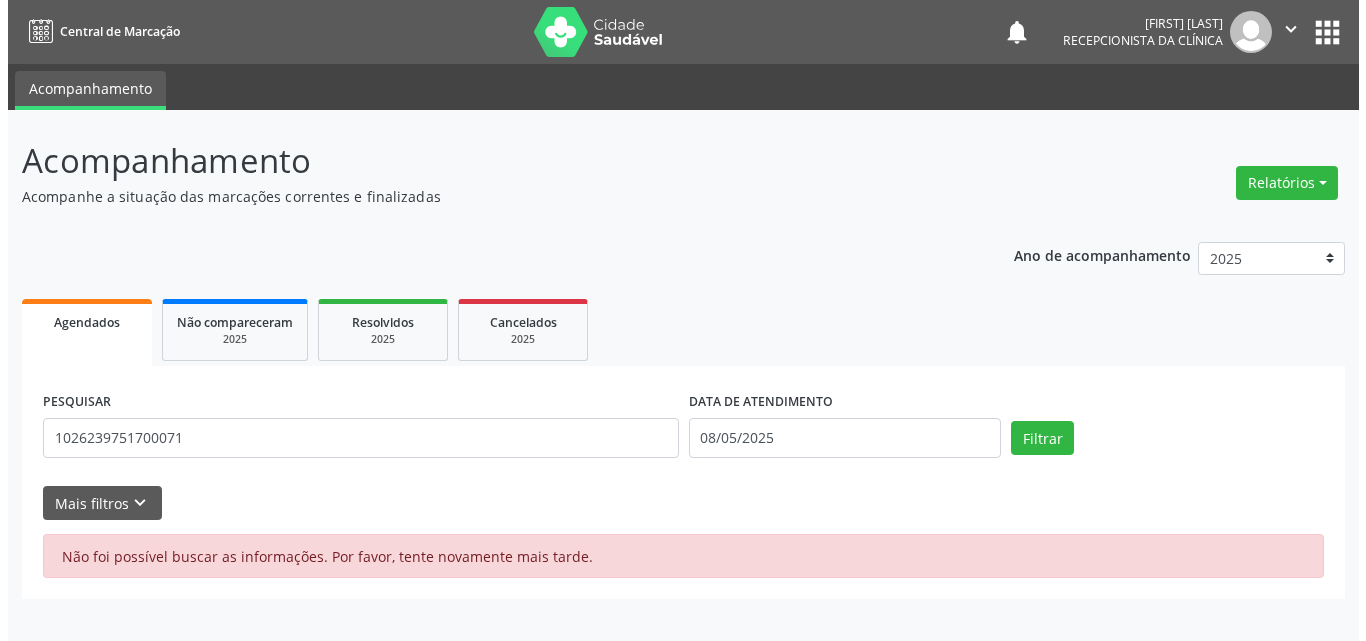 scroll, scrollTop: 0, scrollLeft: 0, axis: both 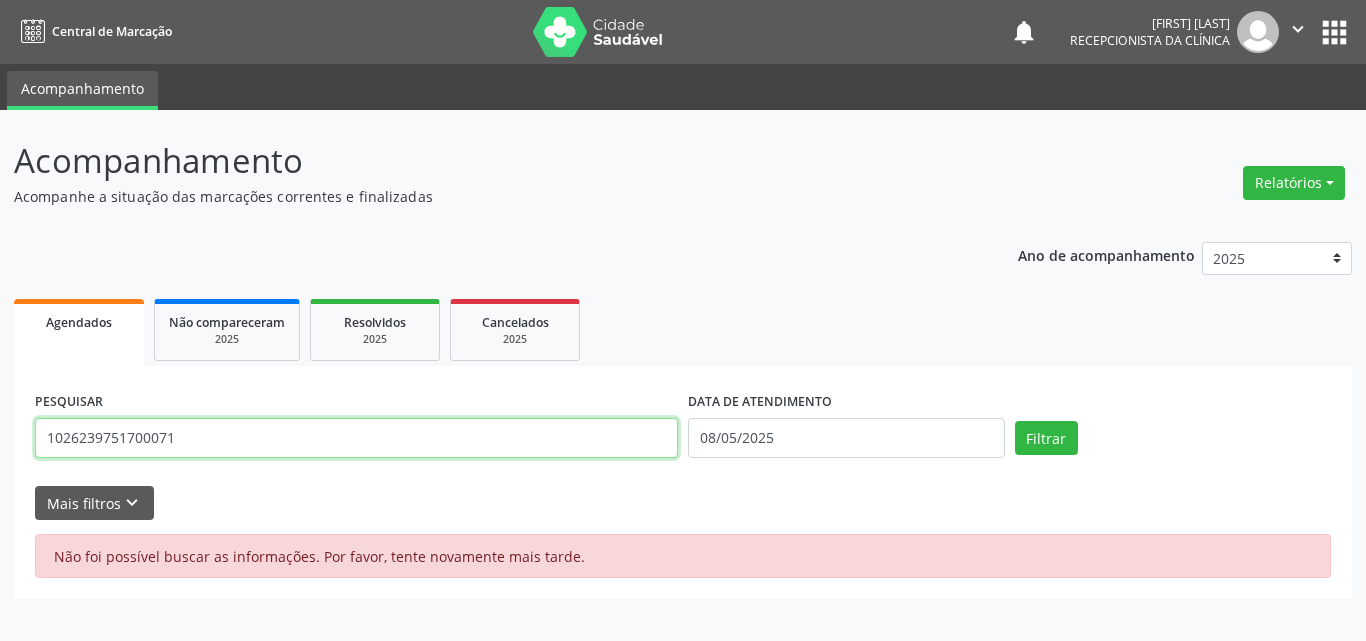 click on "1026239751700071" at bounding box center [356, 438] 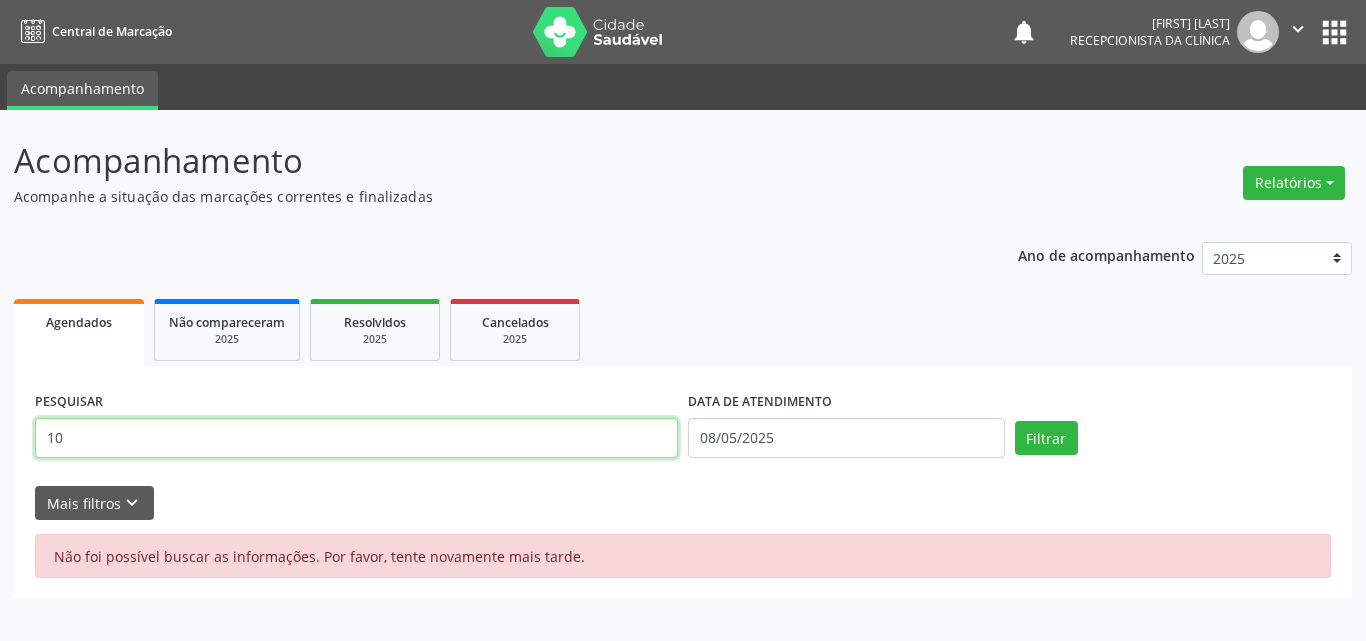 type on "1" 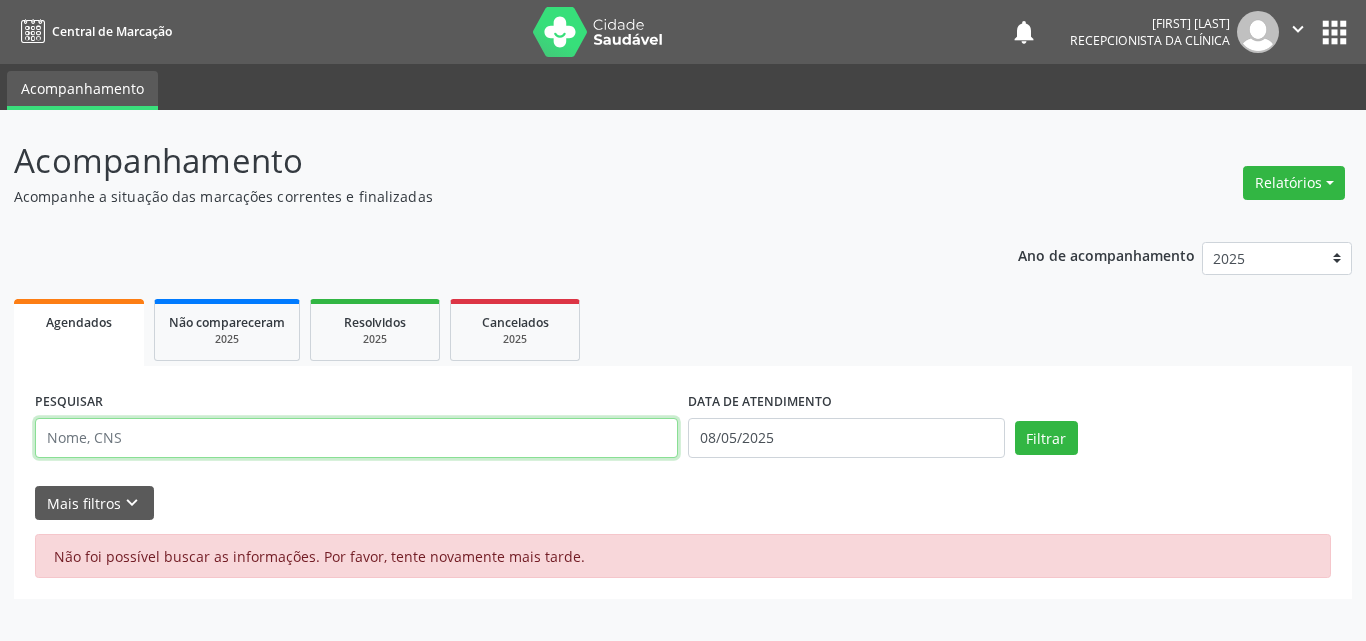 type 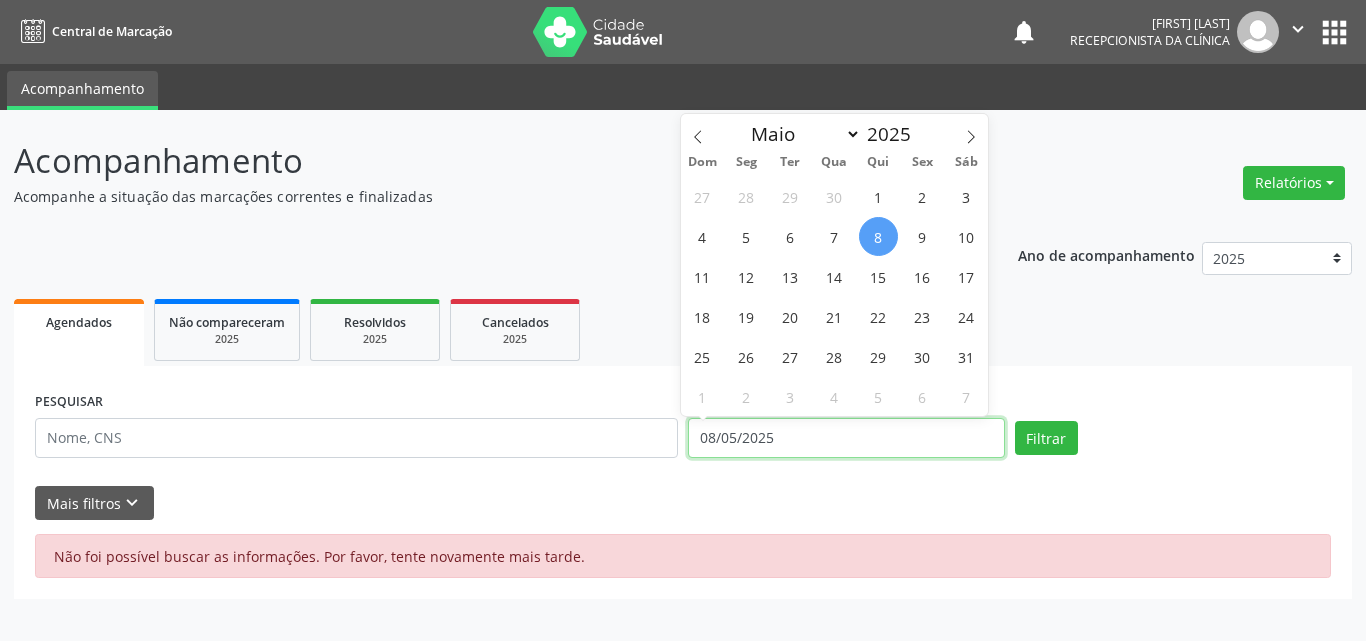 click on "08/05/2025" at bounding box center (846, 438) 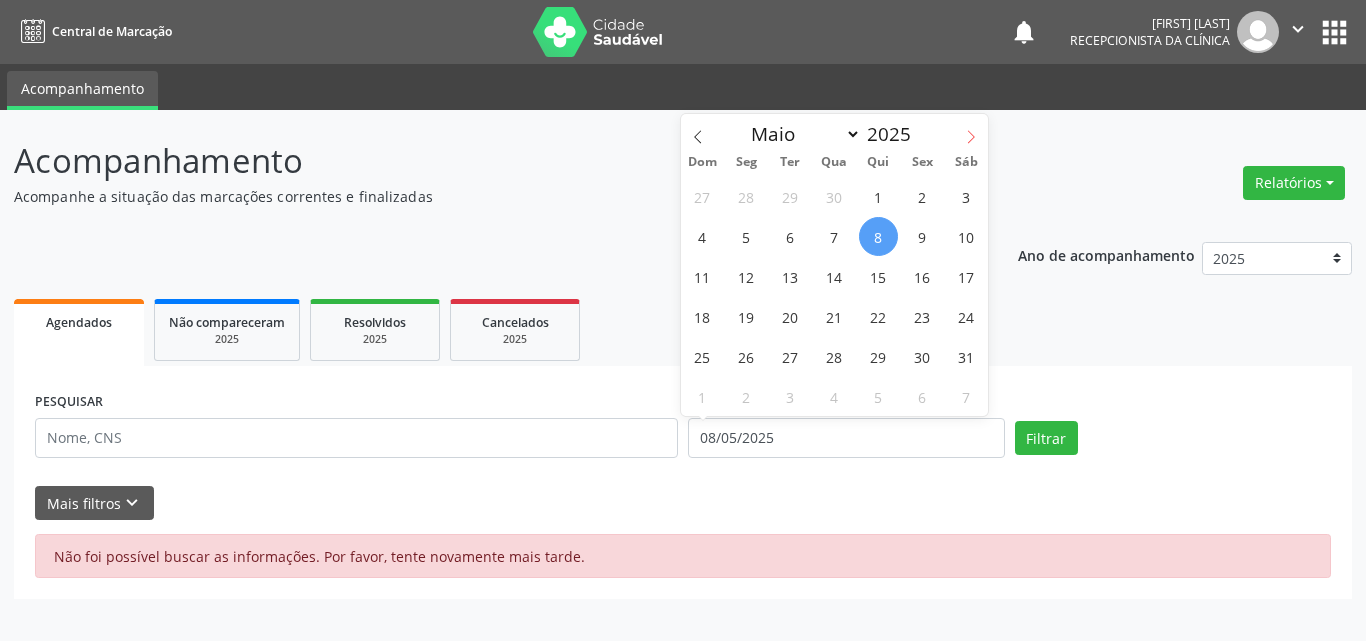 click 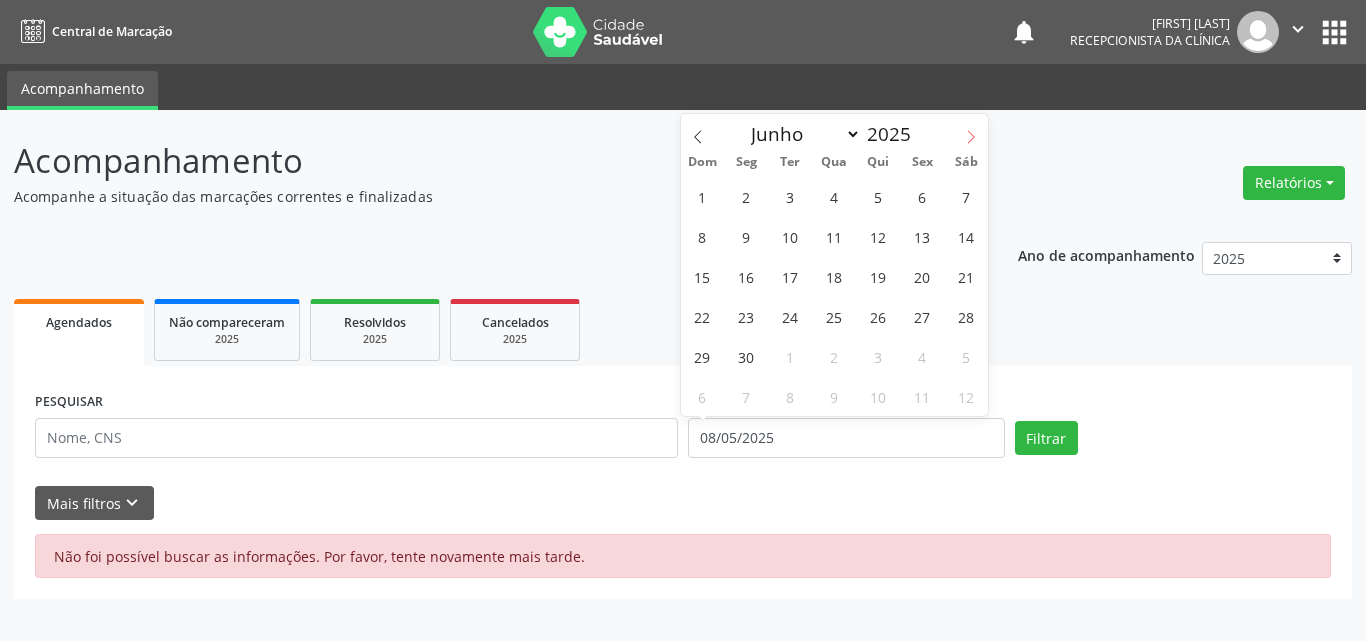 click 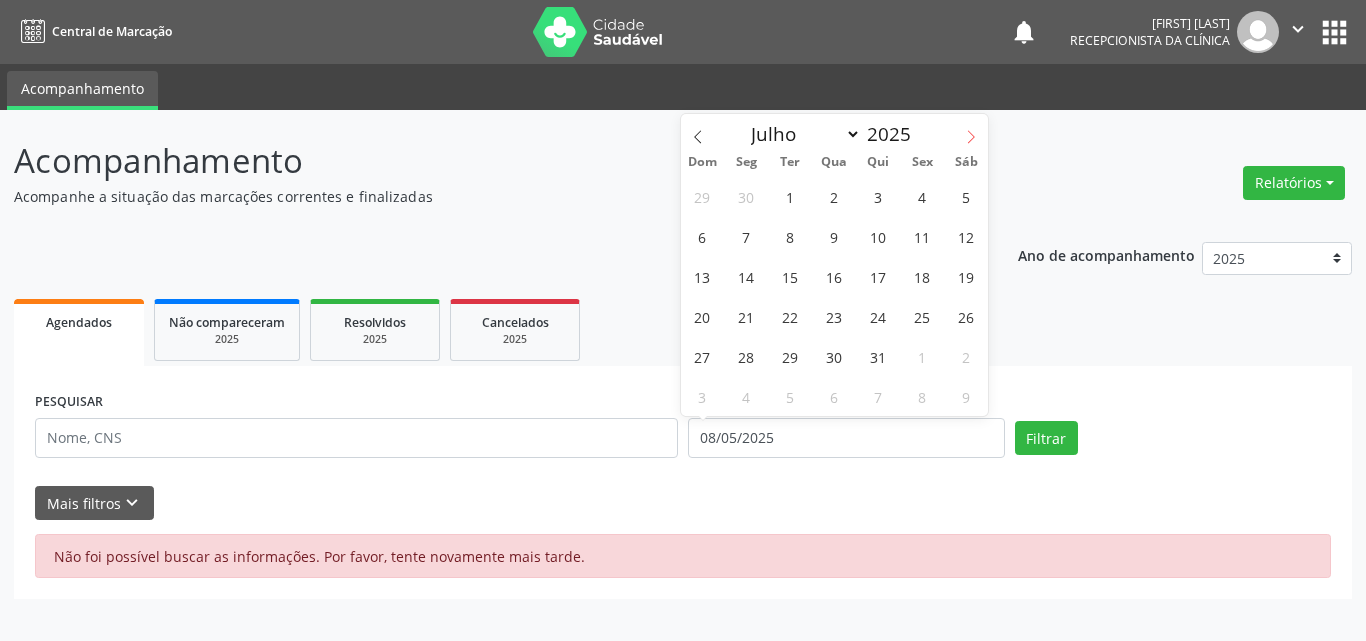 click 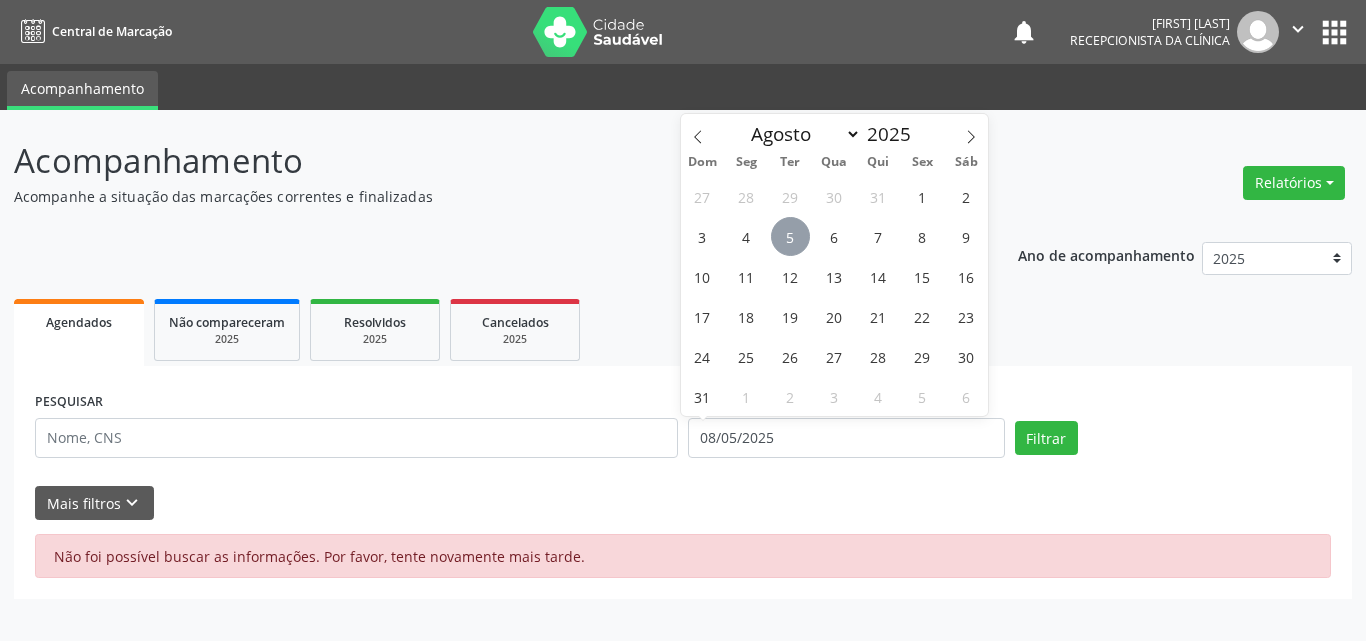click on "5" at bounding box center (790, 236) 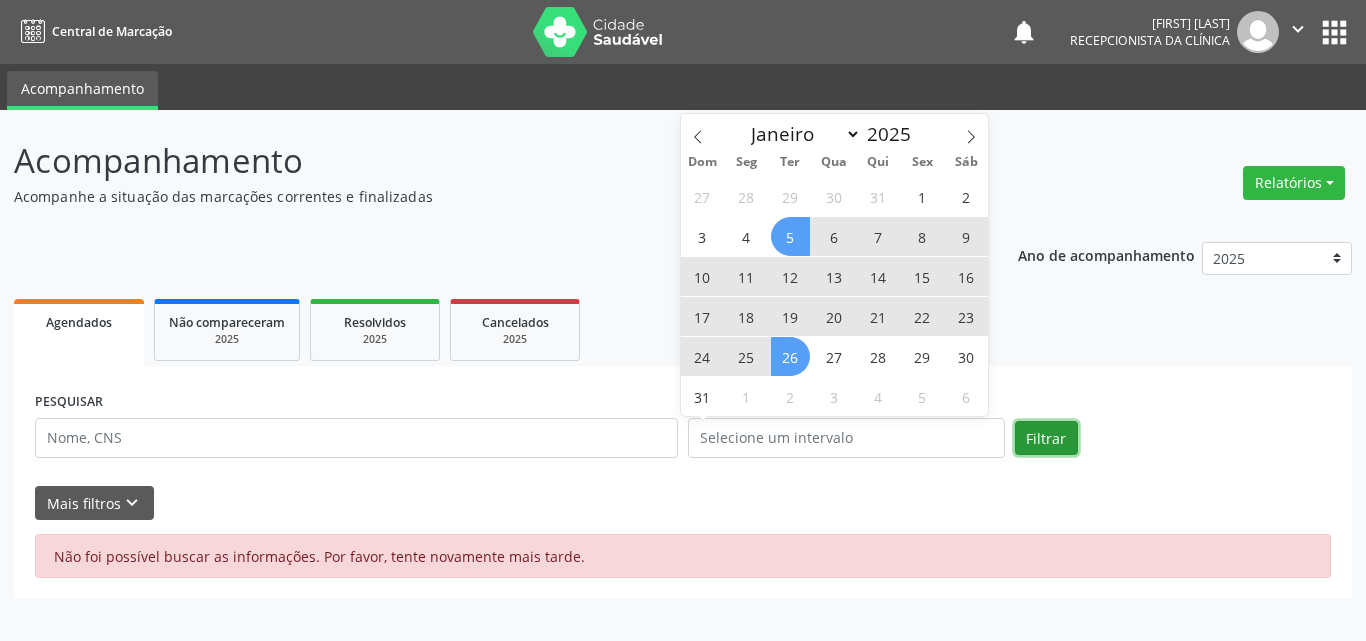click on "Filtrar" at bounding box center (1046, 438) 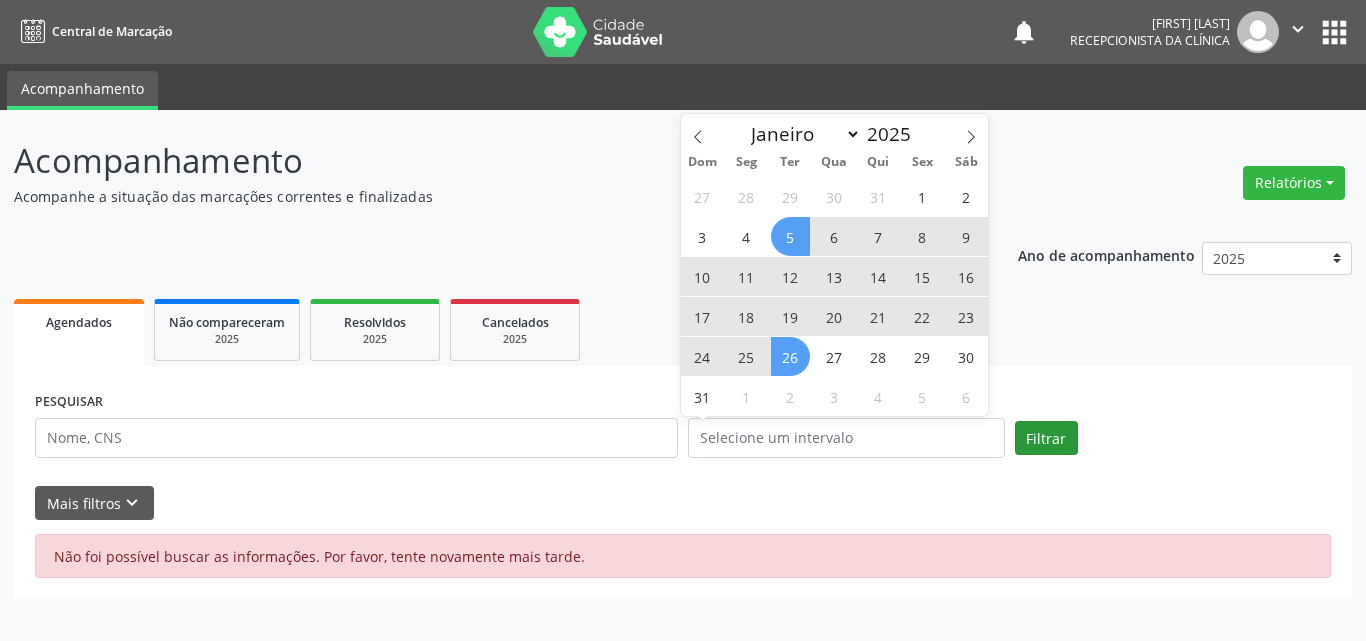 select on "7" 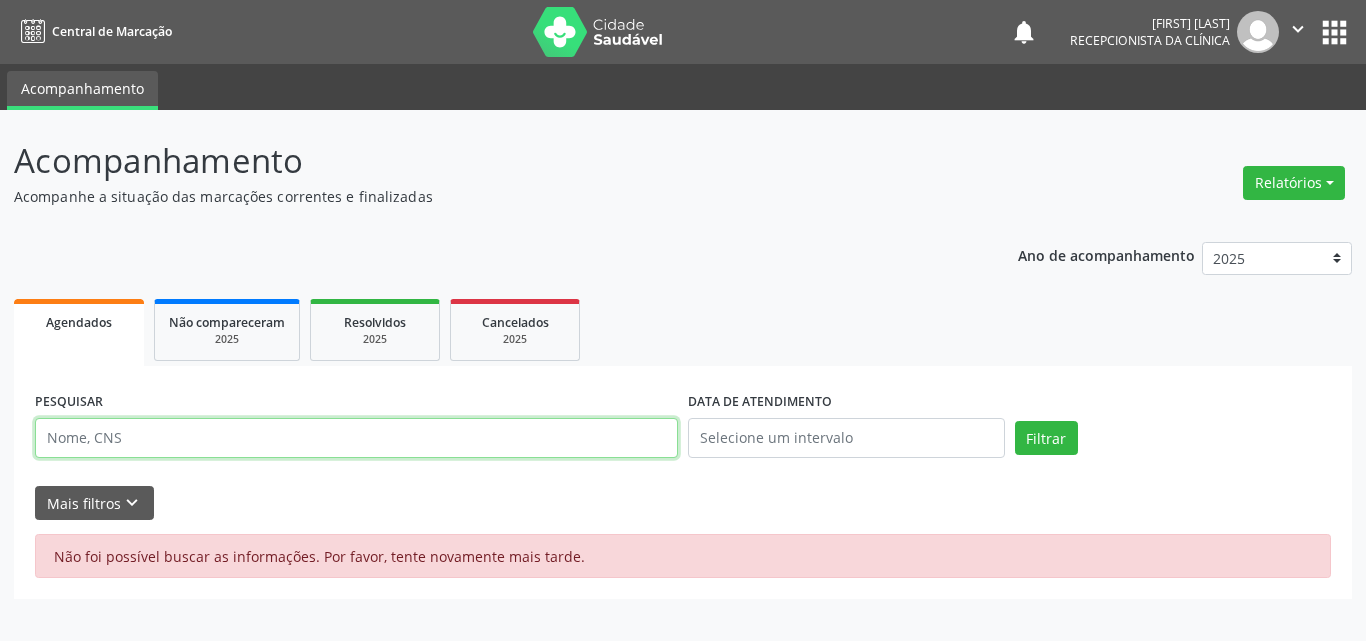 click at bounding box center [356, 438] 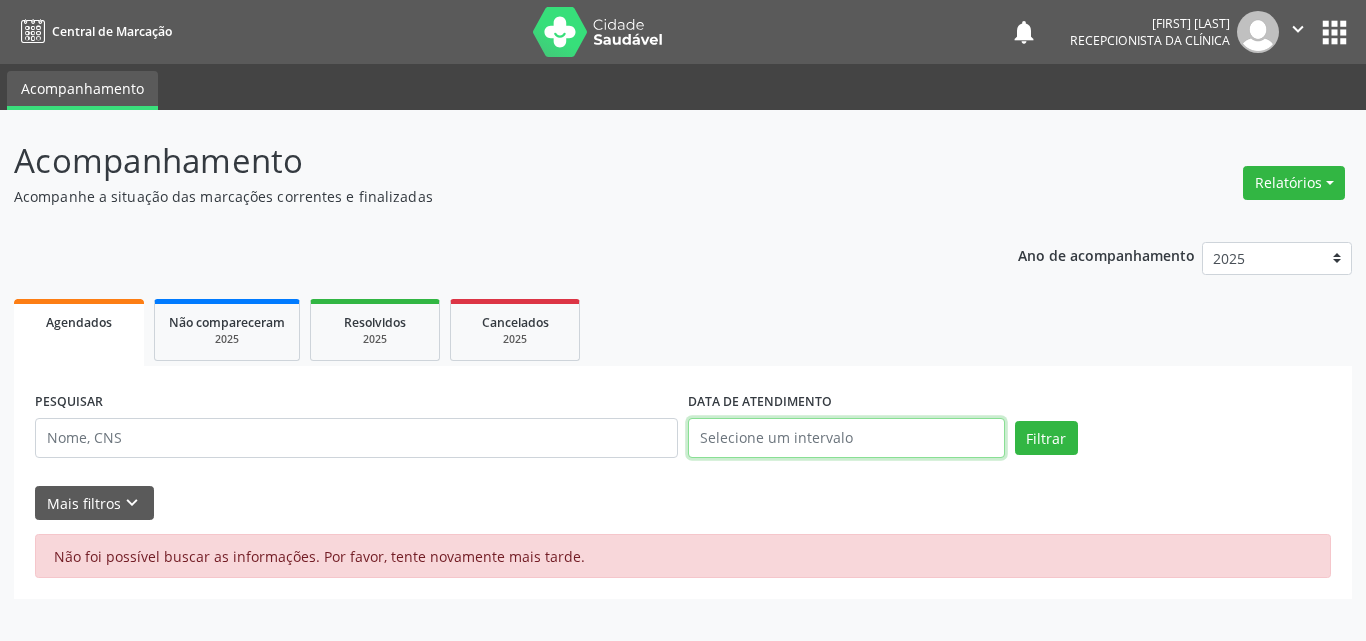 click at bounding box center (846, 438) 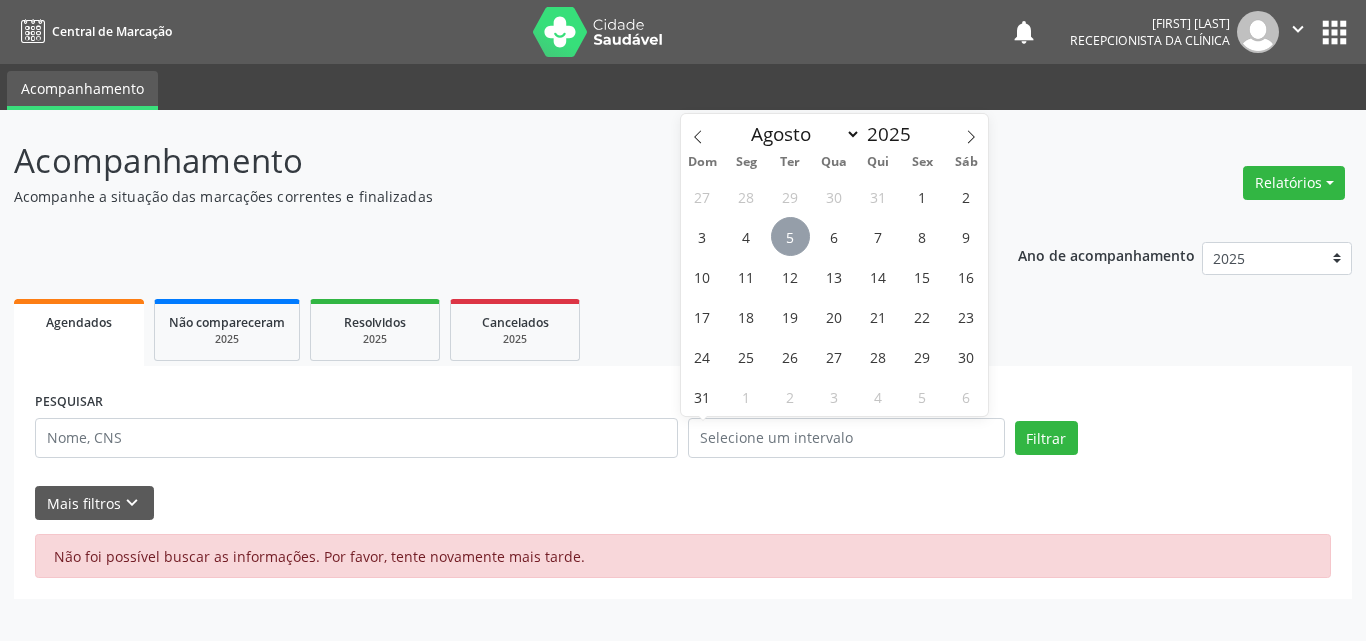 click on "5" at bounding box center (790, 236) 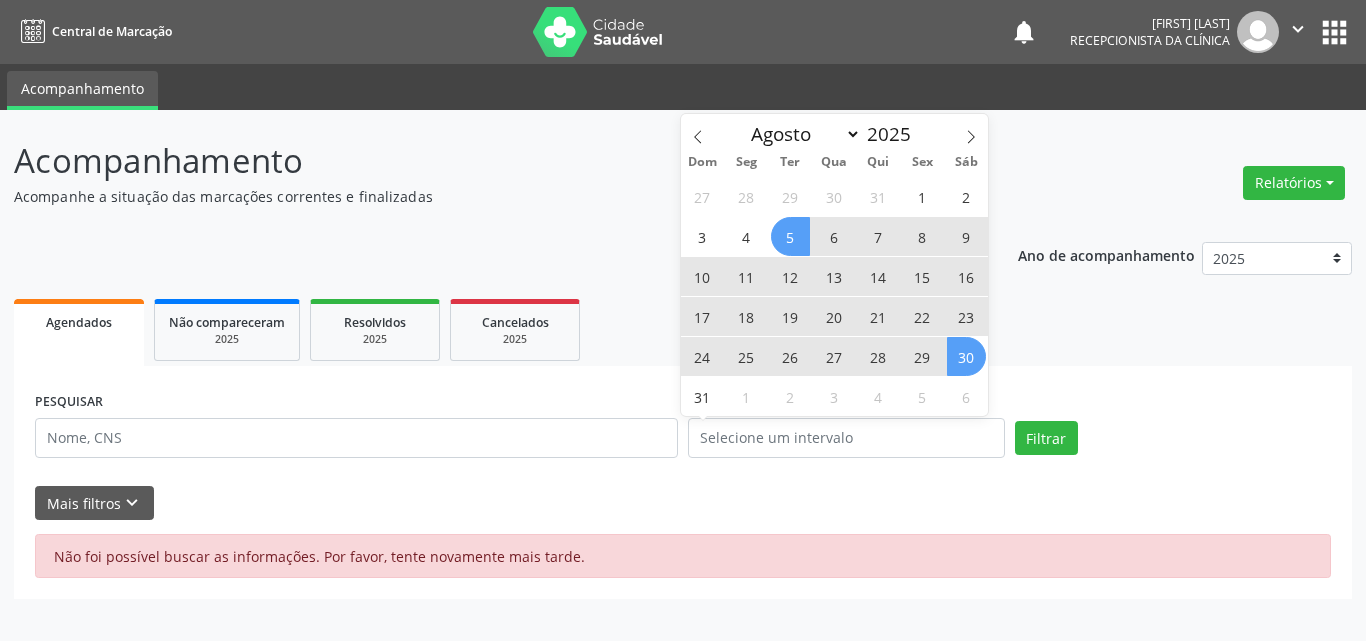 drag, startPoint x: 761, startPoint y: 522, endPoint x: 684, endPoint y: 523, distance: 77.00649 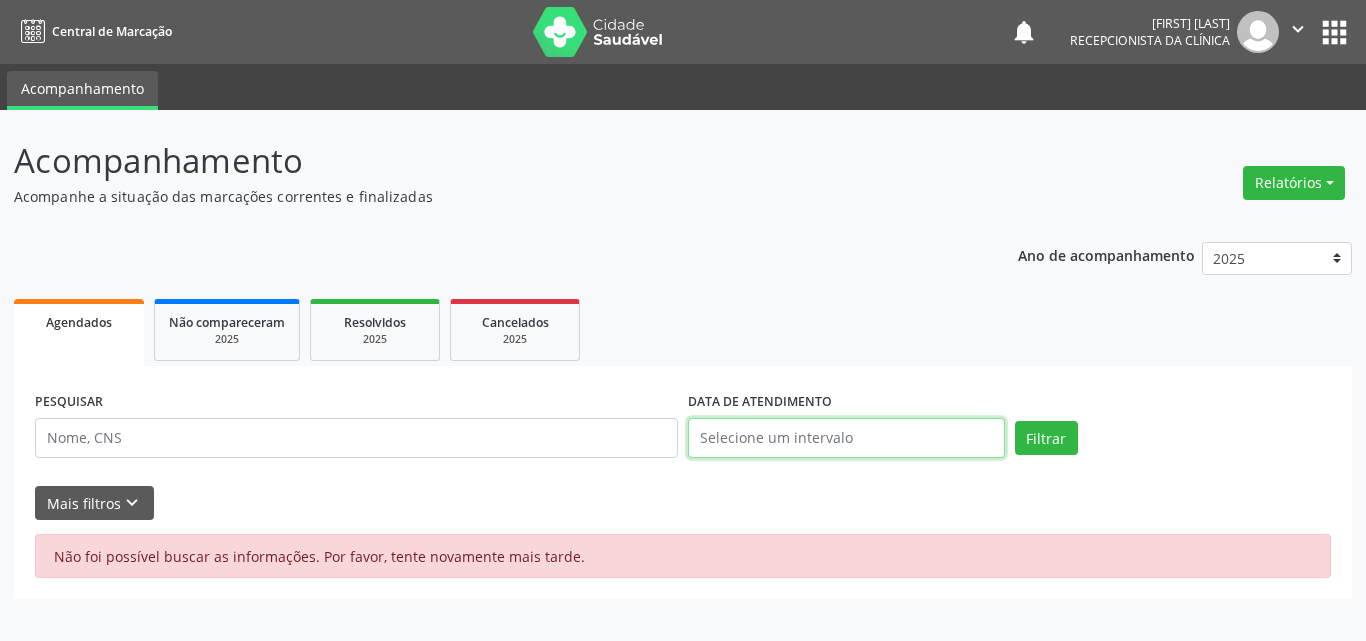 click at bounding box center [846, 438] 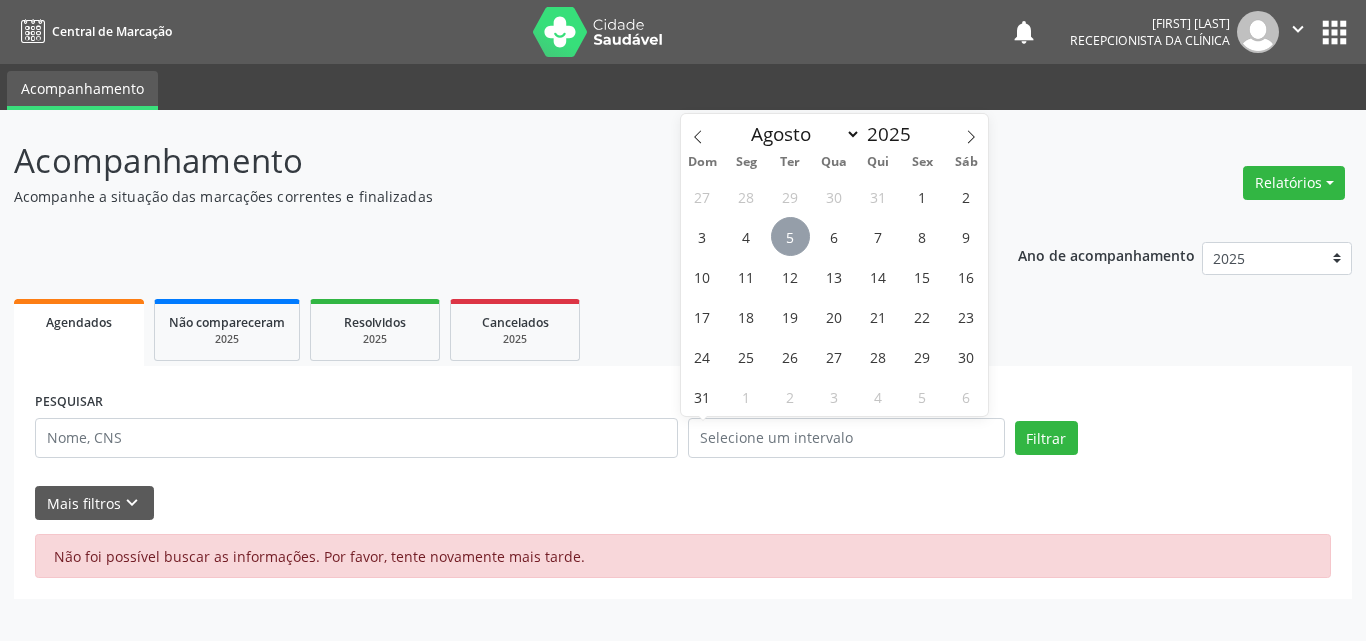 click on "5" at bounding box center (790, 236) 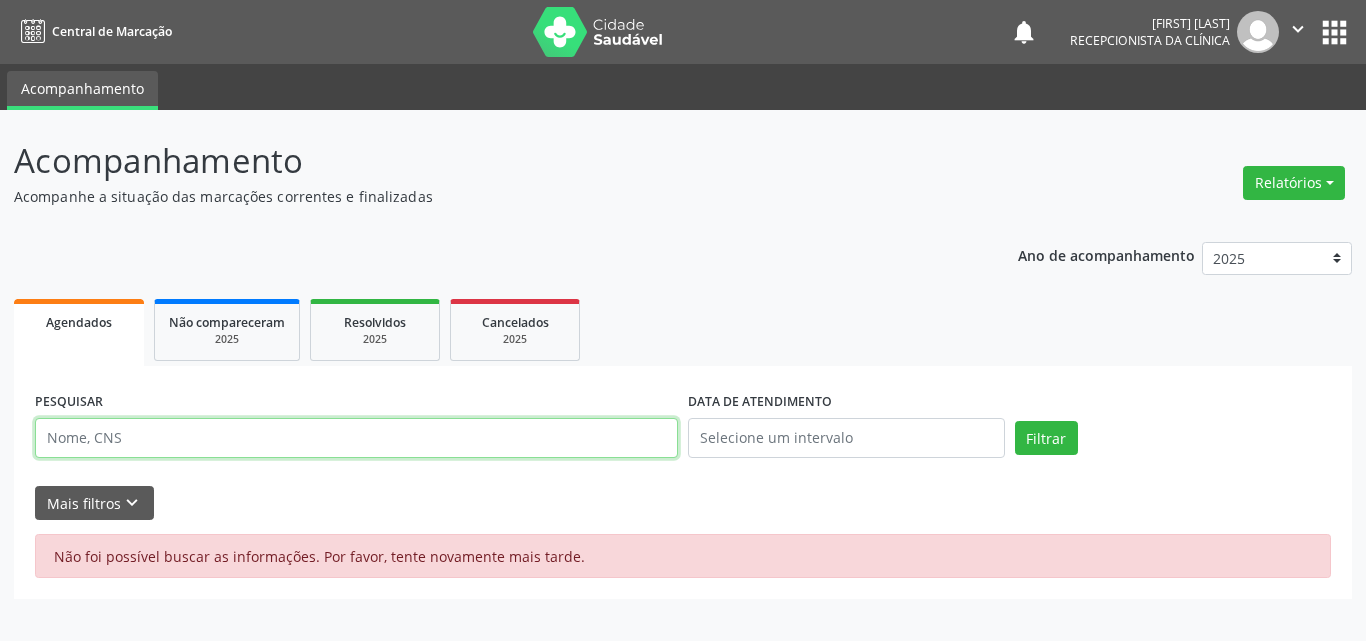click at bounding box center [356, 438] 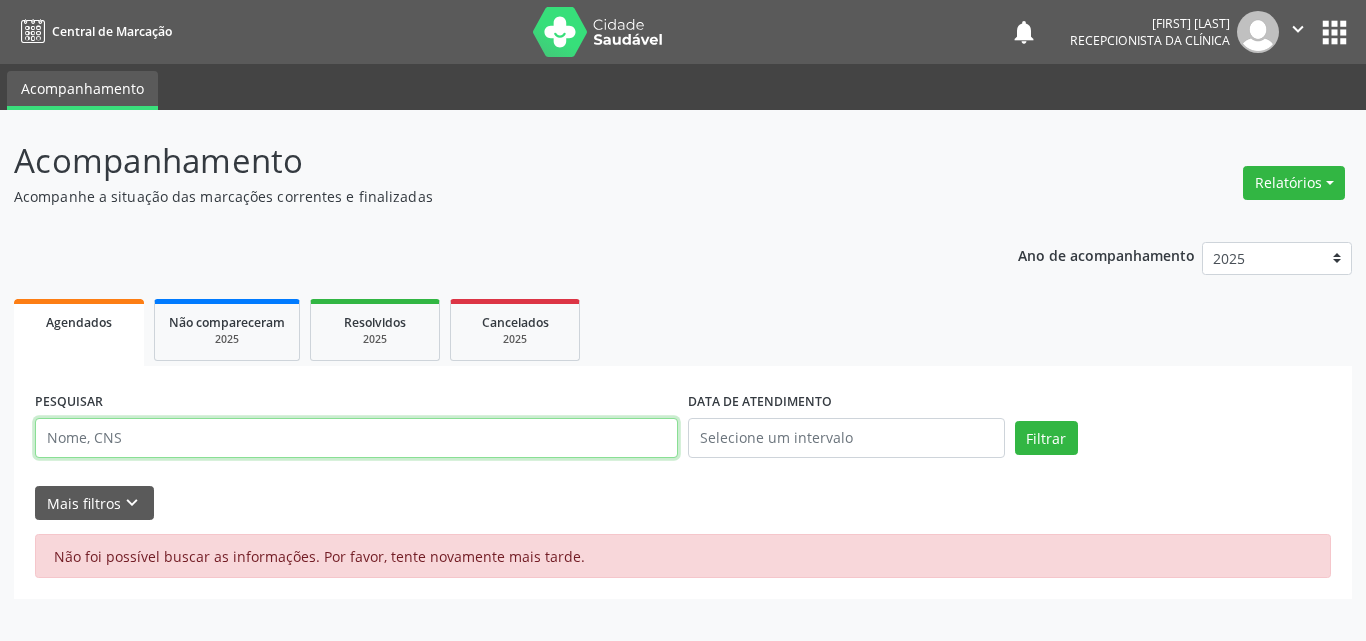 type on "704008105046870" 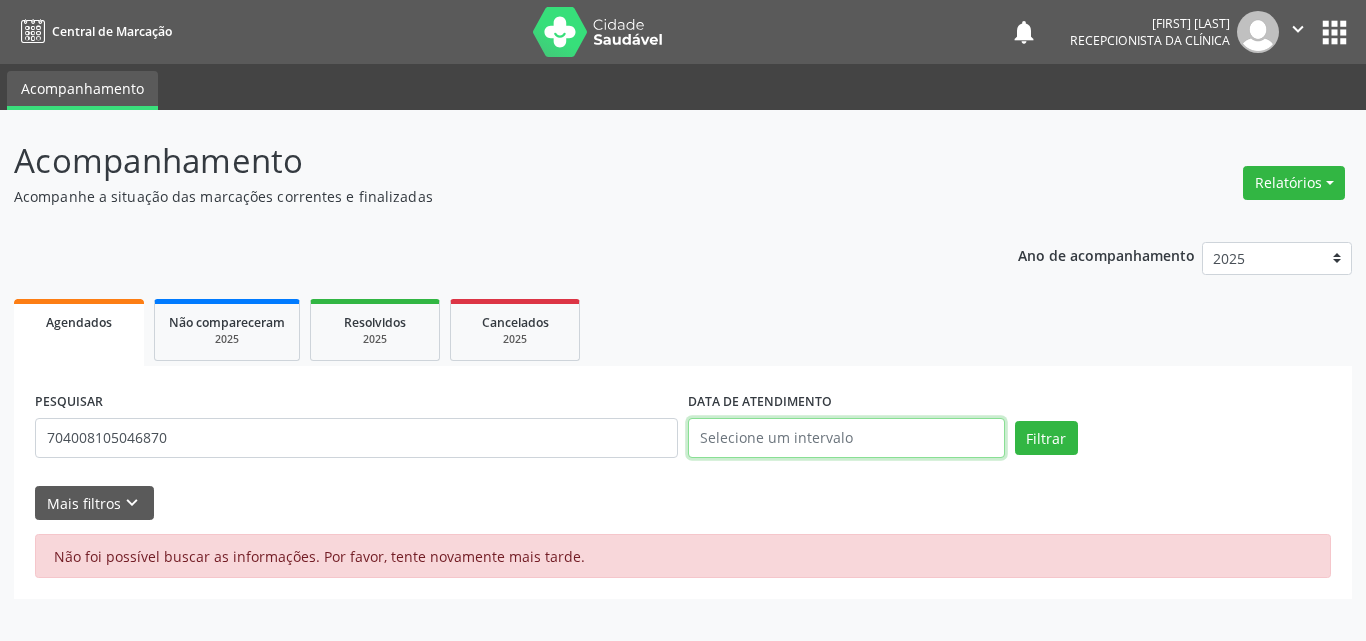 click at bounding box center (846, 438) 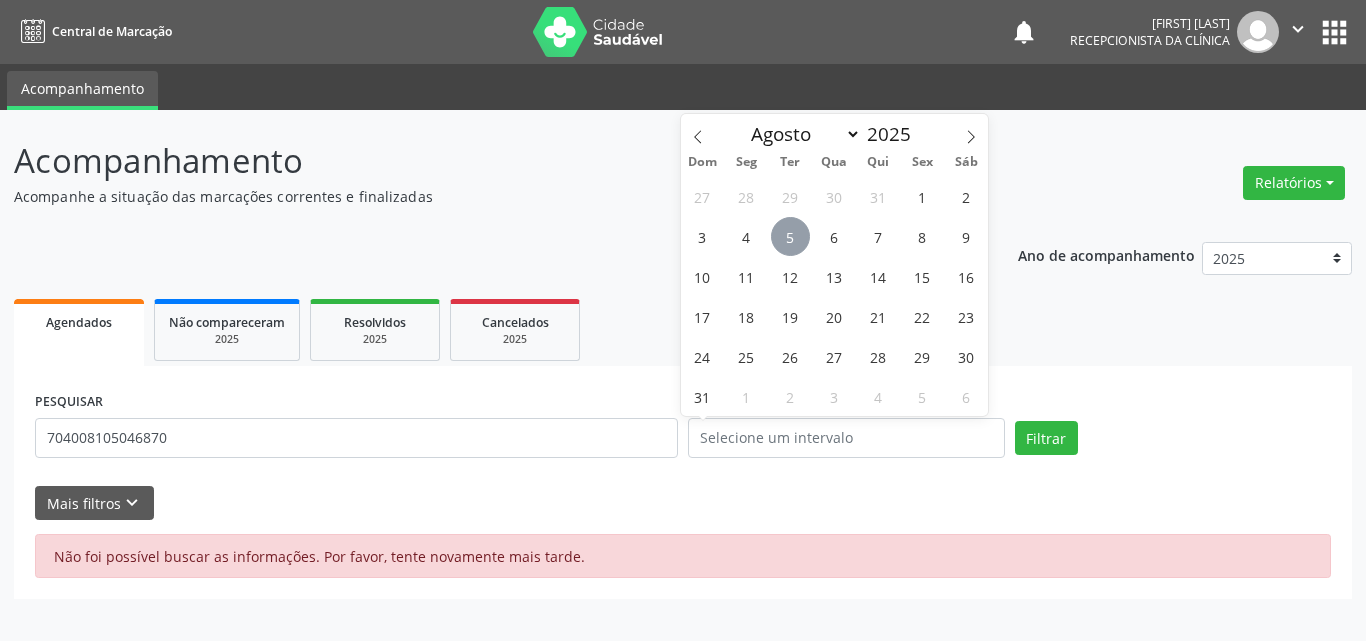 click on "5" at bounding box center (790, 236) 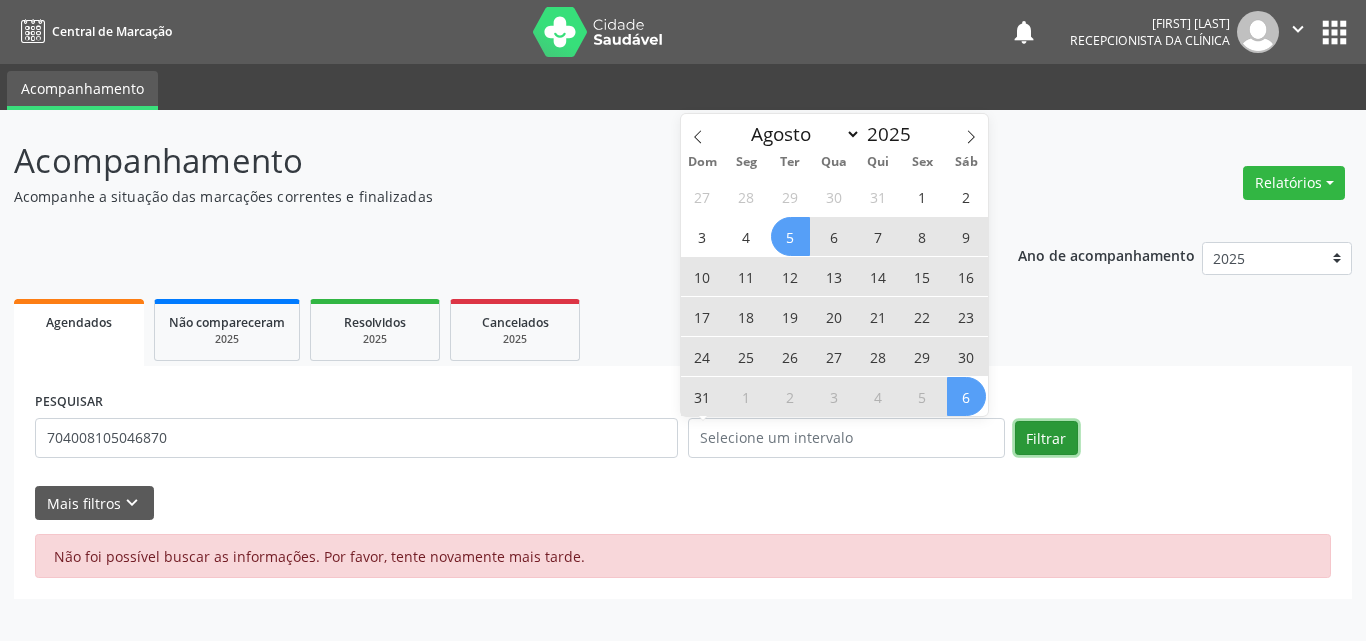 click on "Filtrar" at bounding box center [1046, 438] 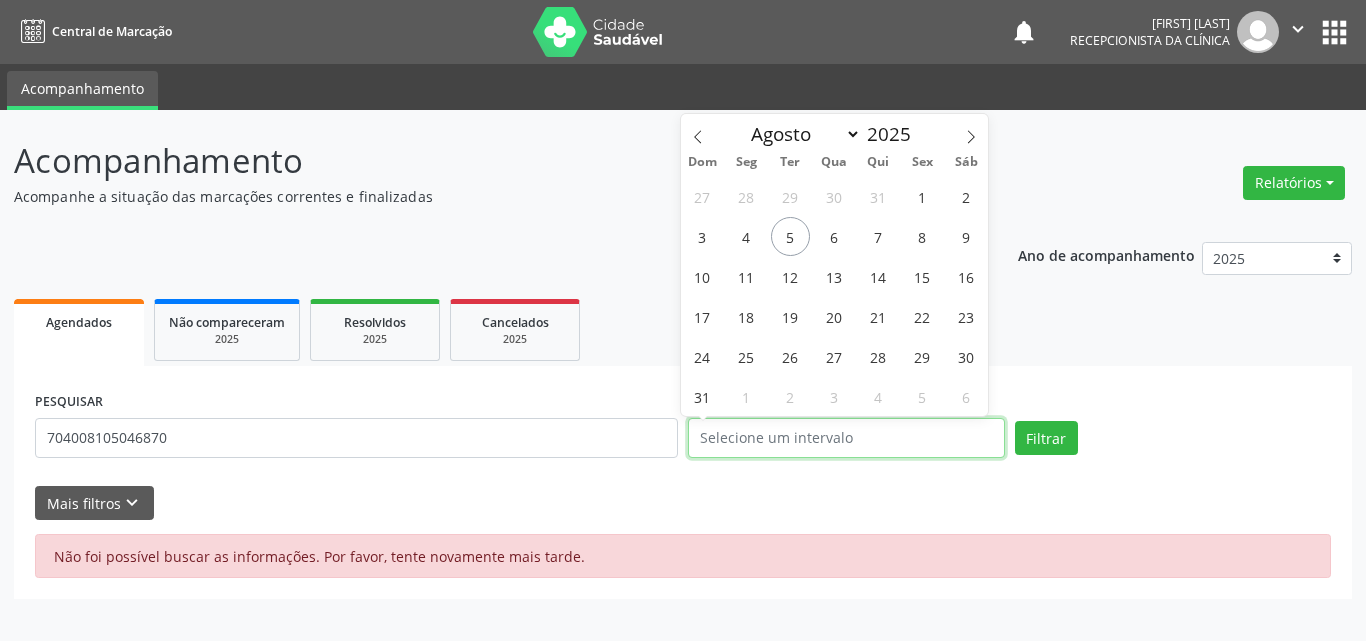 click at bounding box center (846, 438) 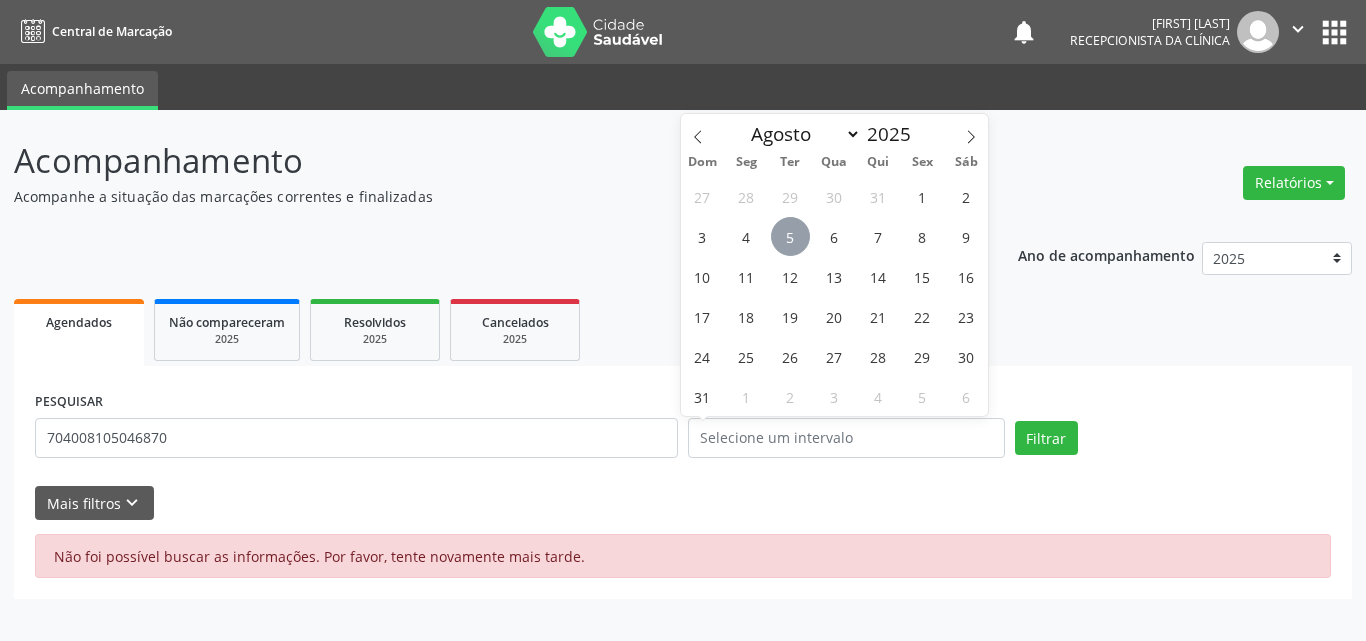 click on "5" at bounding box center (790, 236) 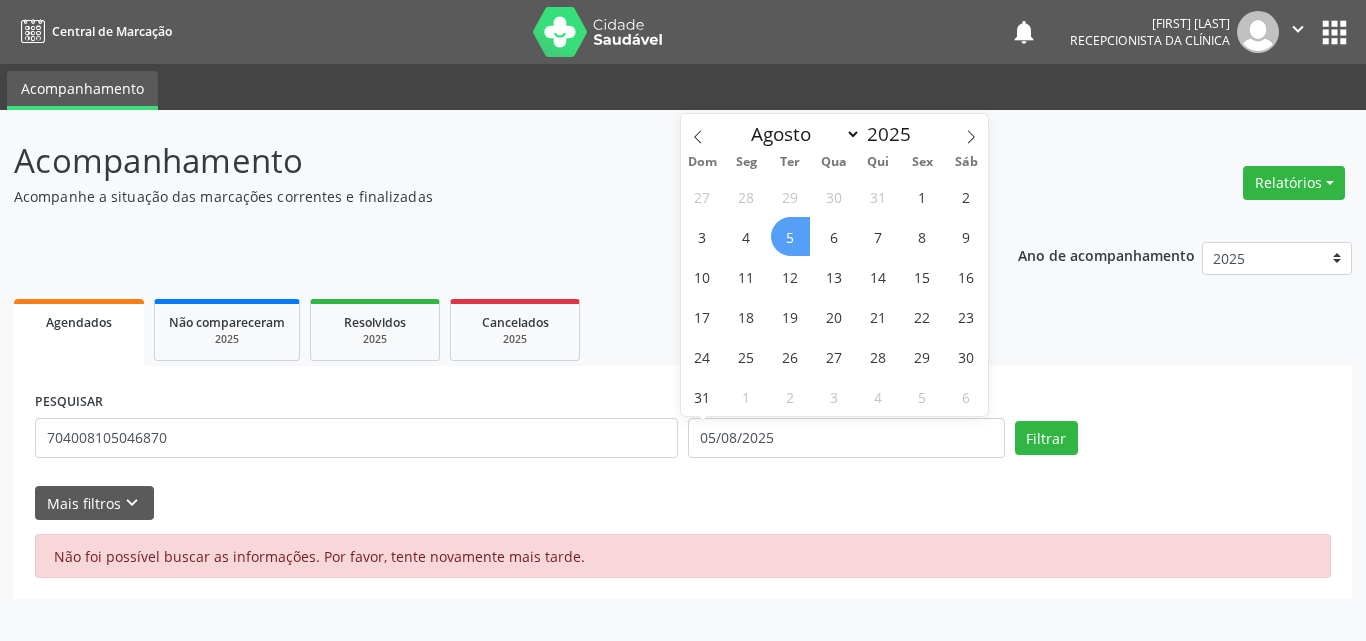 click on "5" at bounding box center (790, 236) 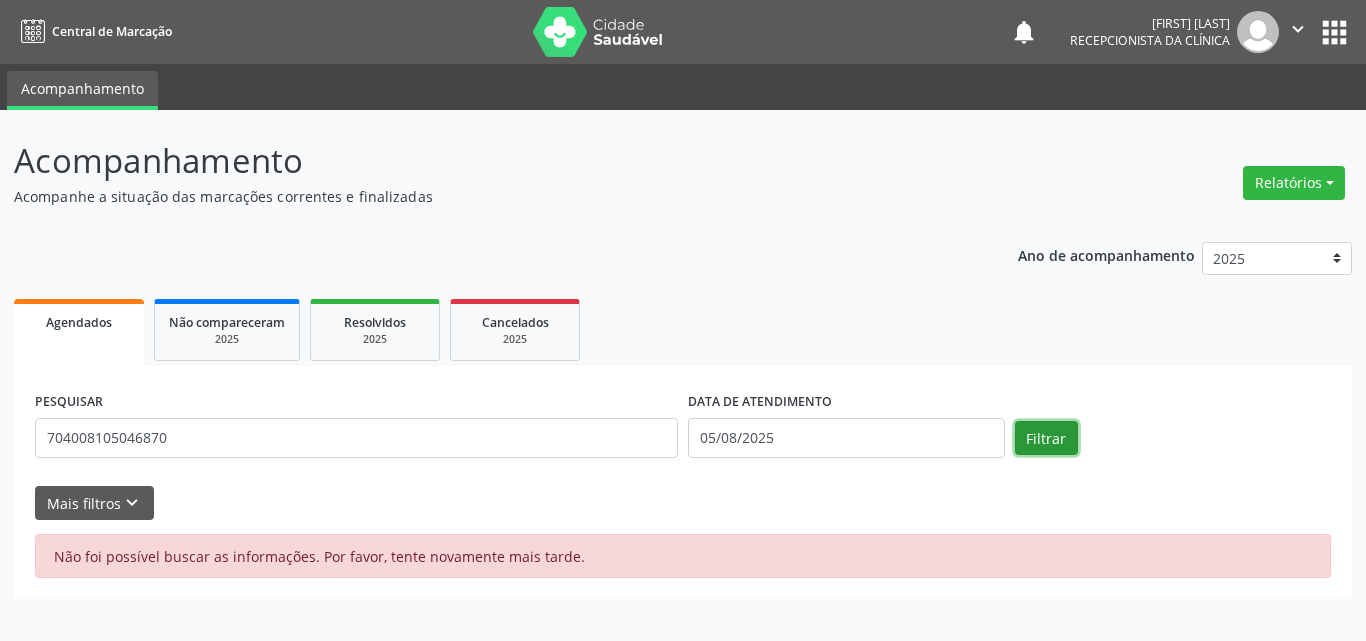 click on "Filtrar" at bounding box center (1046, 438) 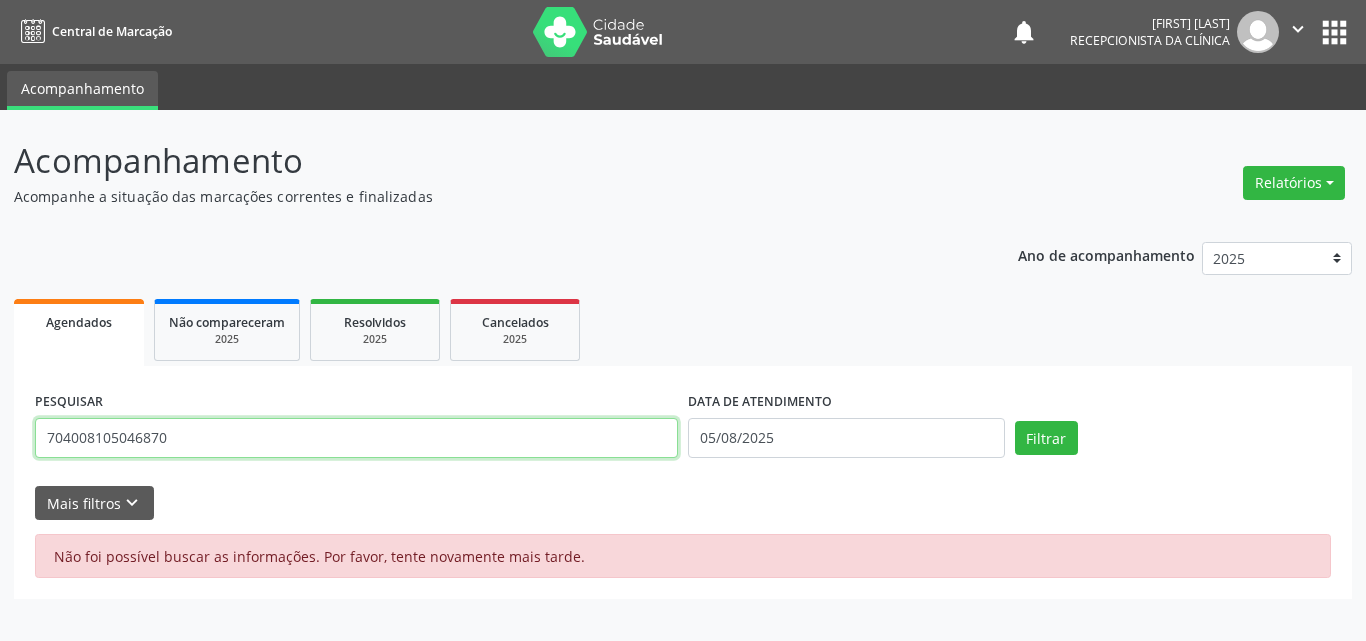 drag, startPoint x: 182, startPoint y: 441, endPoint x: 0, endPoint y: 445, distance: 182.04395 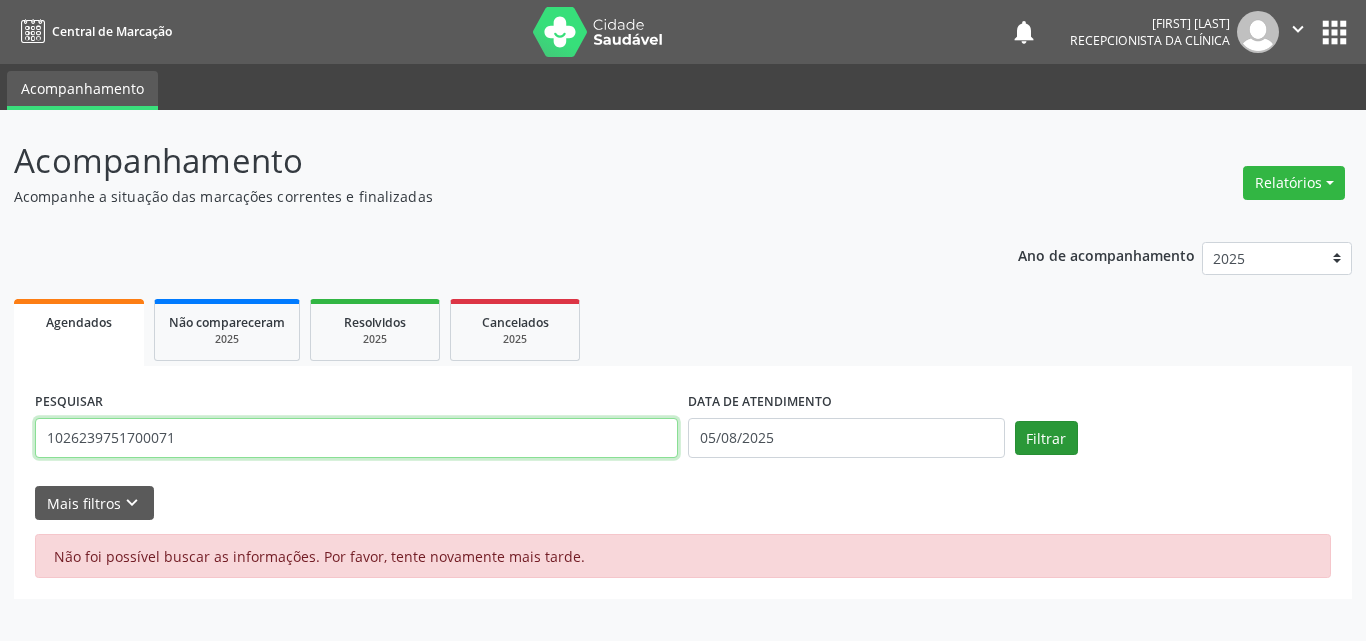 type on "1026239751700071" 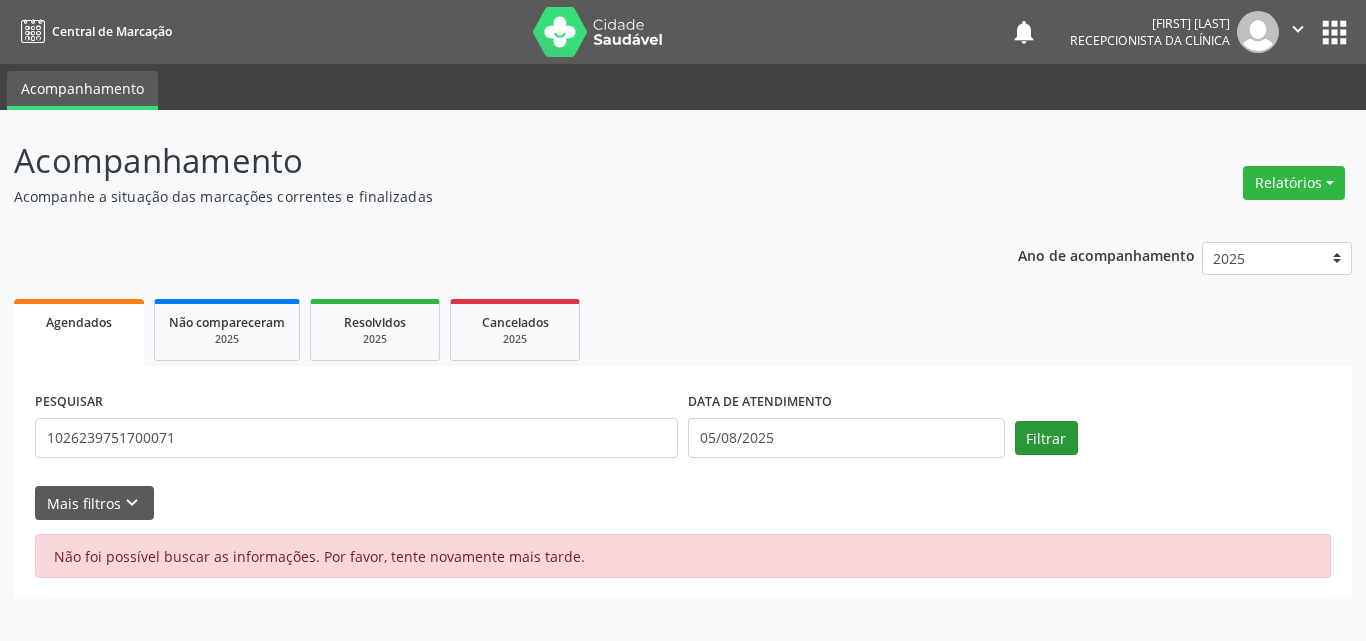 click on "Filtrar" at bounding box center [1173, 438] 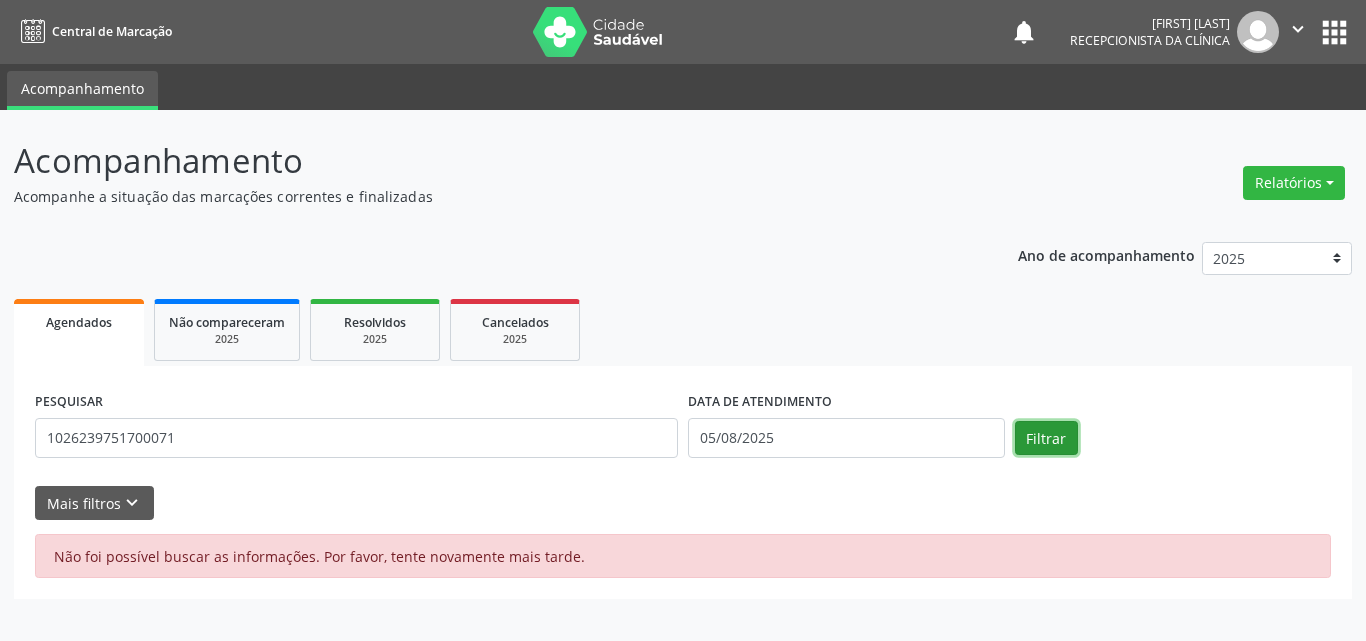 click on "Filtrar" at bounding box center (1046, 438) 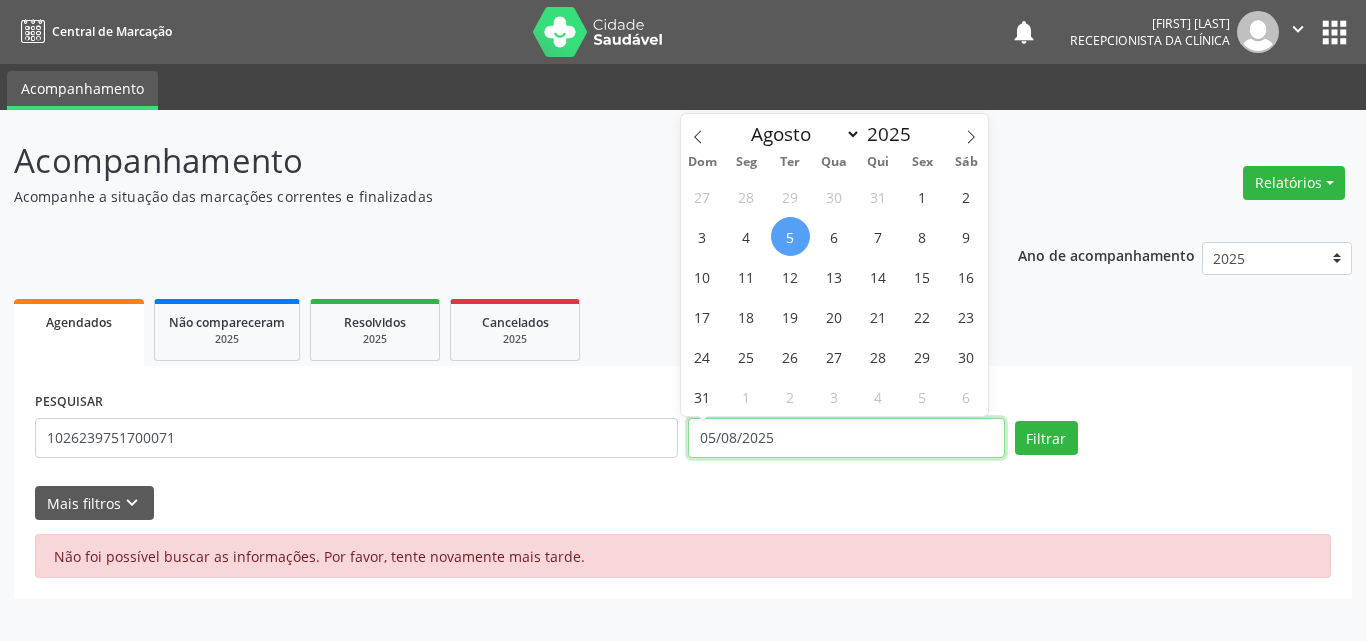 click on "05/08/2025" at bounding box center (846, 438) 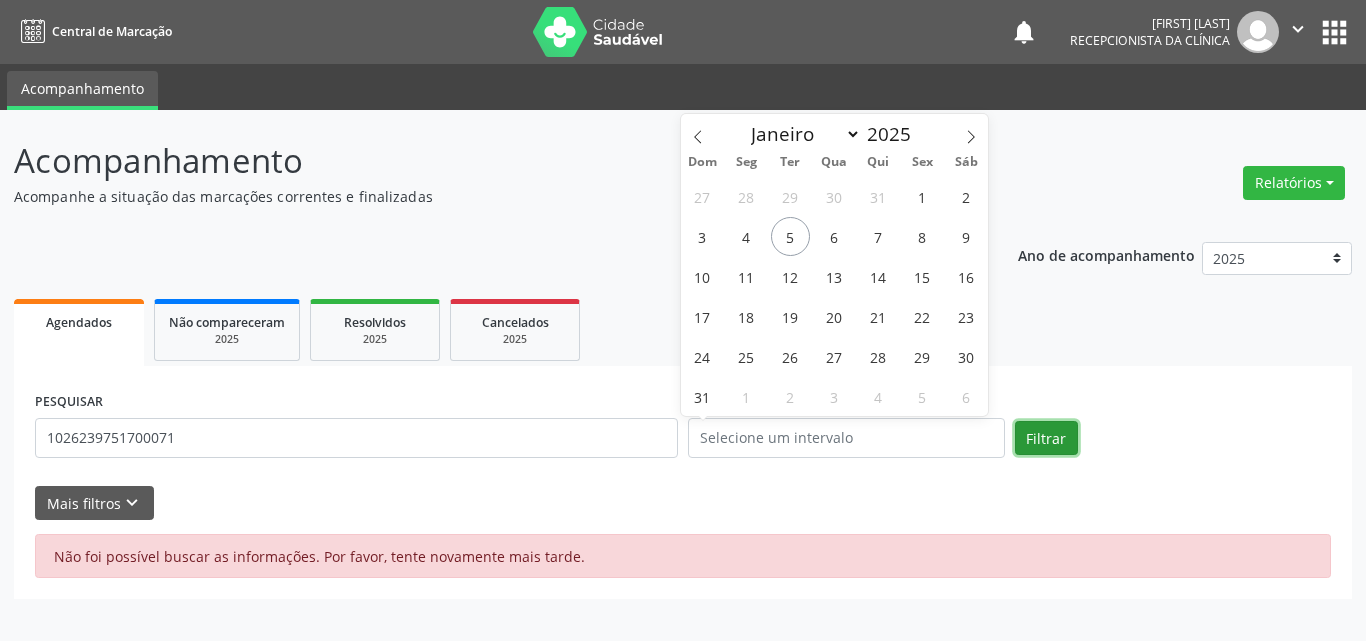 click on "Filtrar" at bounding box center [1046, 438] 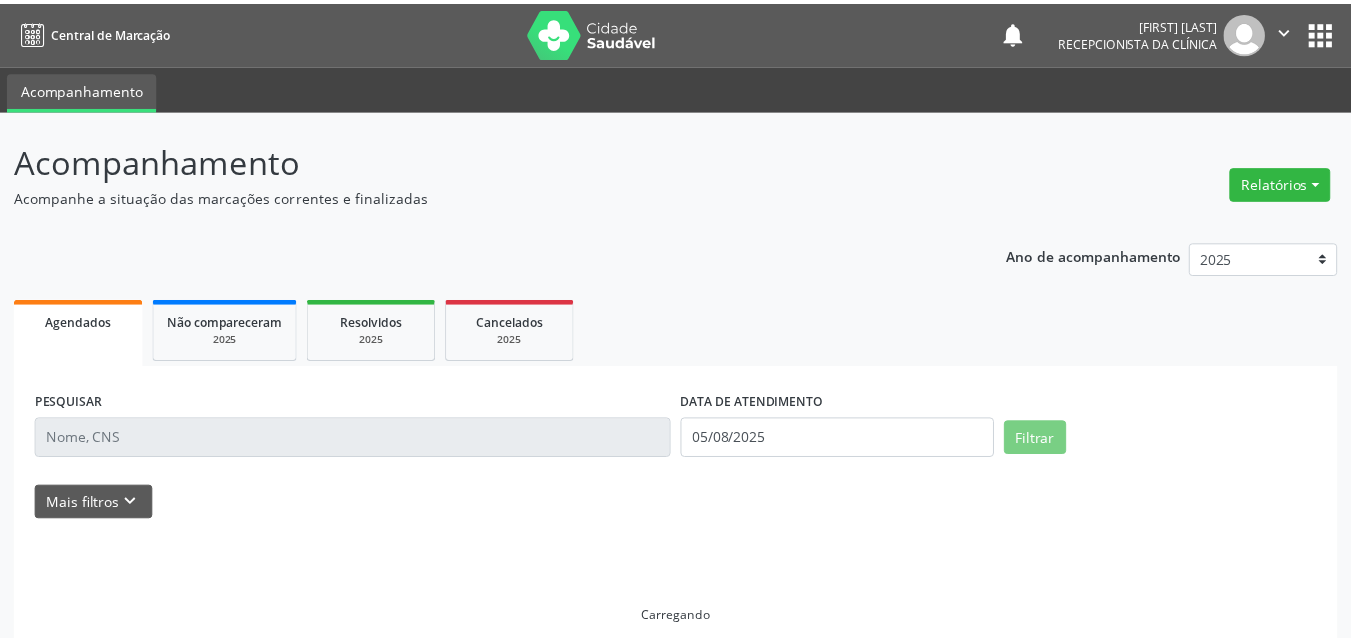 scroll, scrollTop: 0, scrollLeft: 0, axis: both 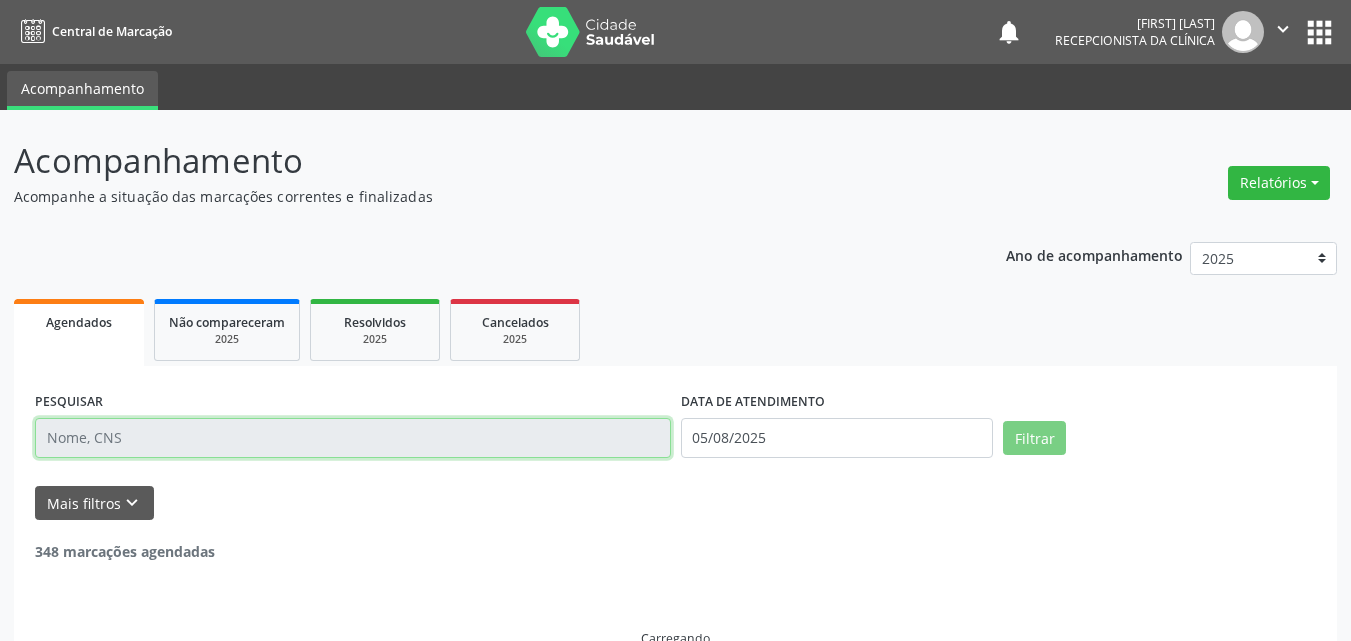 click at bounding box center (353, 438) 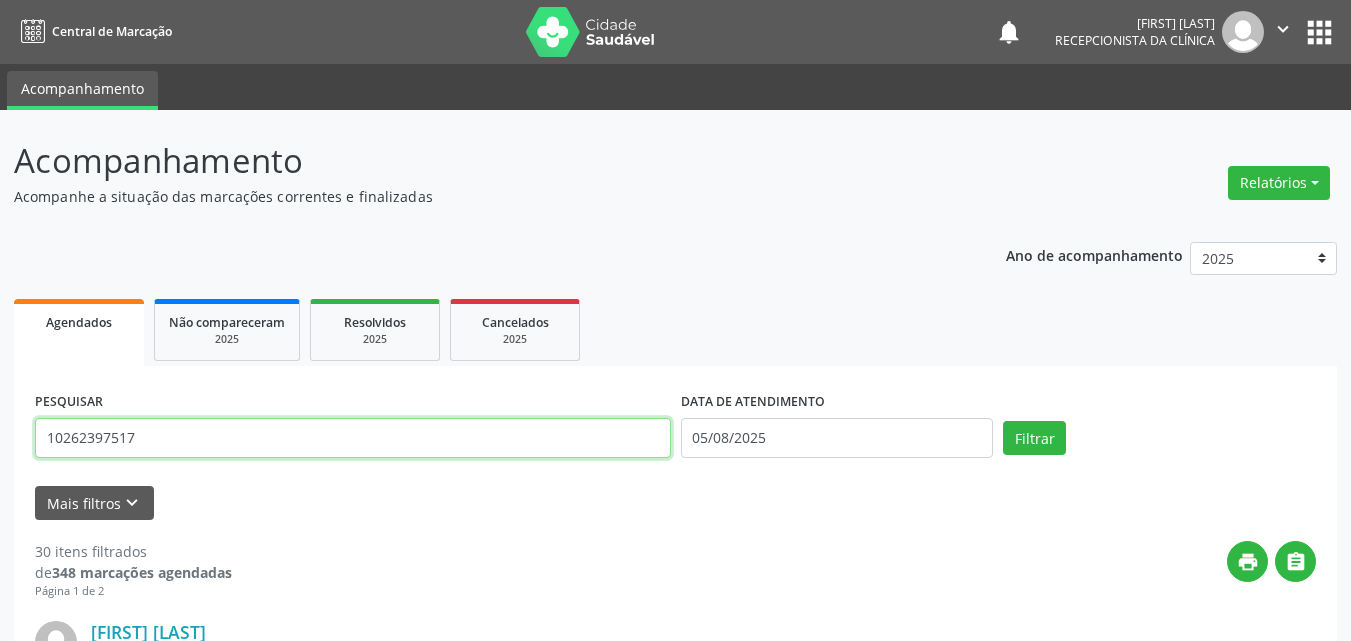 type on "10262397517" 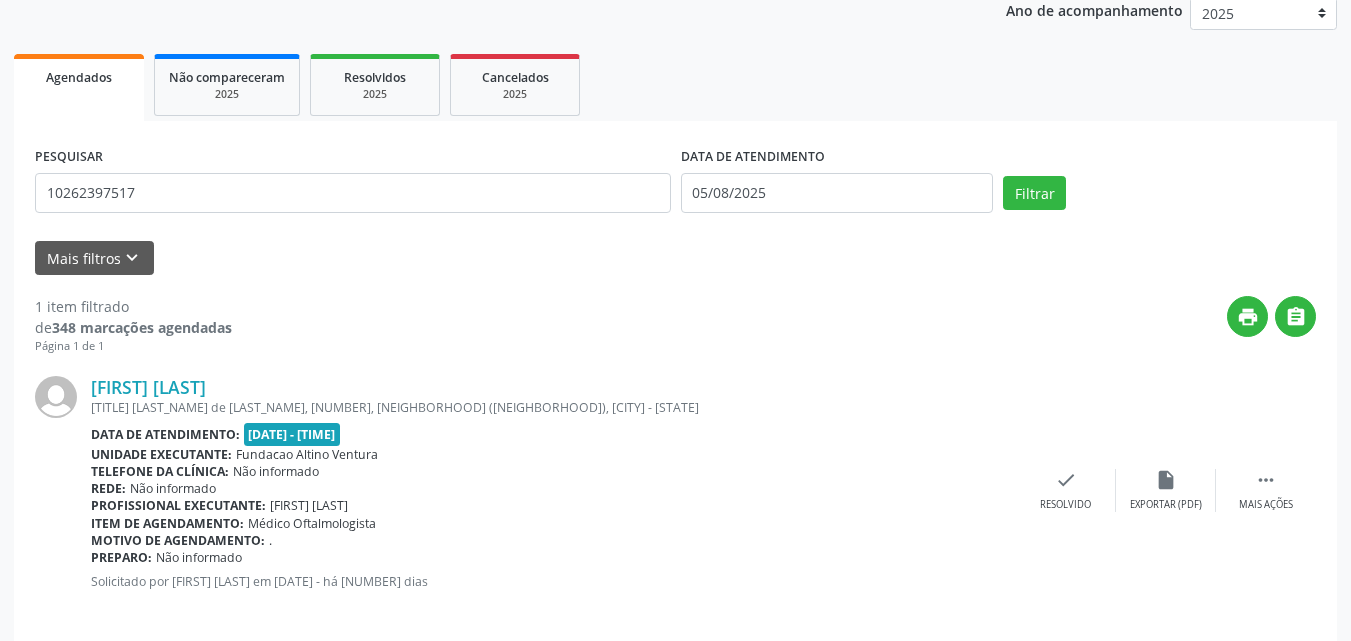 scroll, scrollTop: 264, scrollLeft: 0, axis: vertical 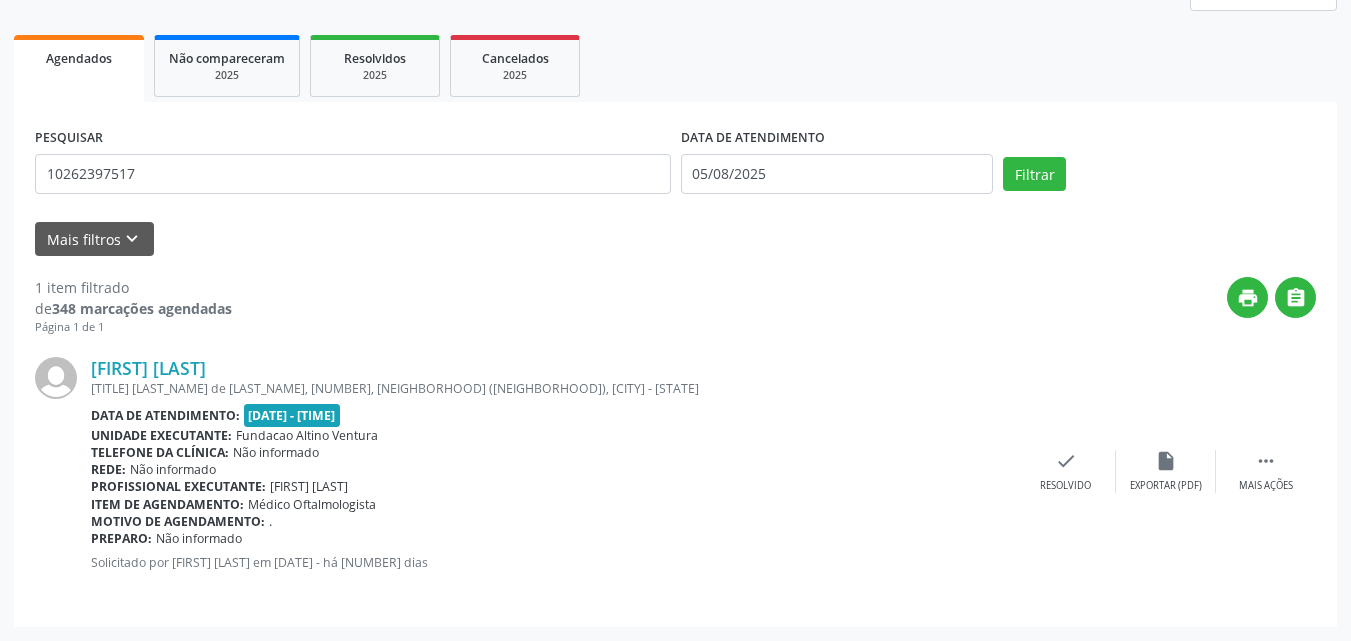 click on "print   " at bounding box center [774, 306] 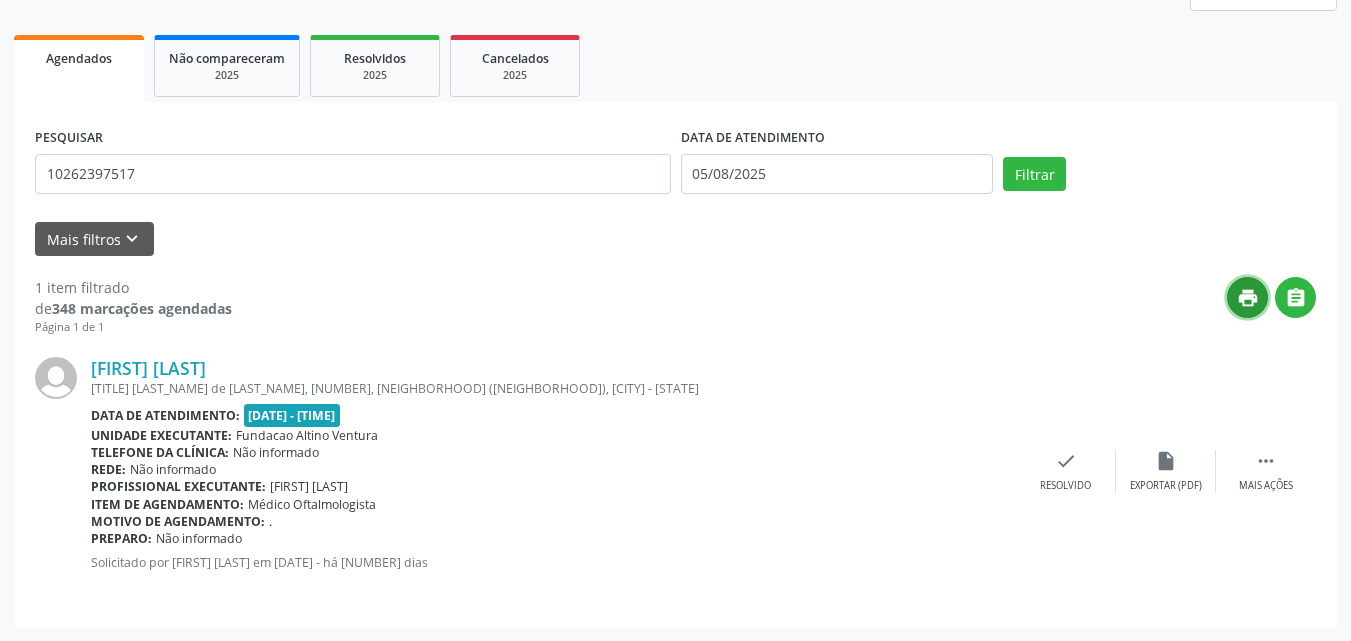 click on "print" at bounding box center [1248, 298] 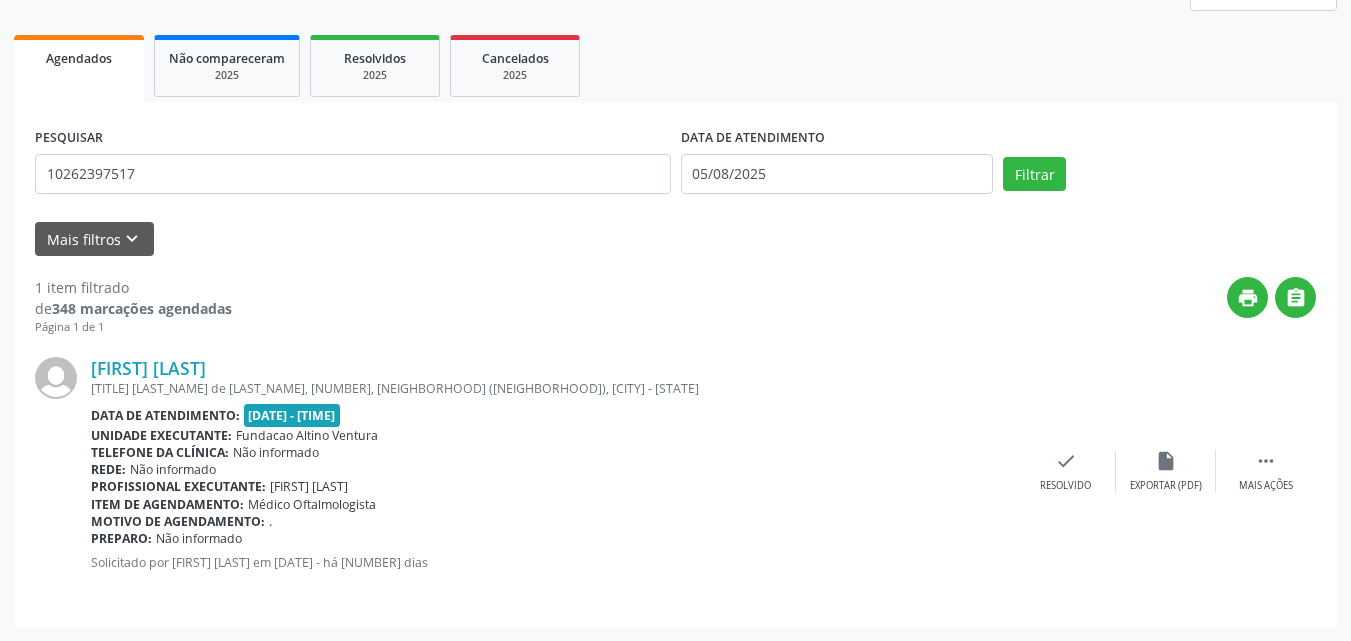 click on "Telefone da clínica:" at bounding box center [160, 452] 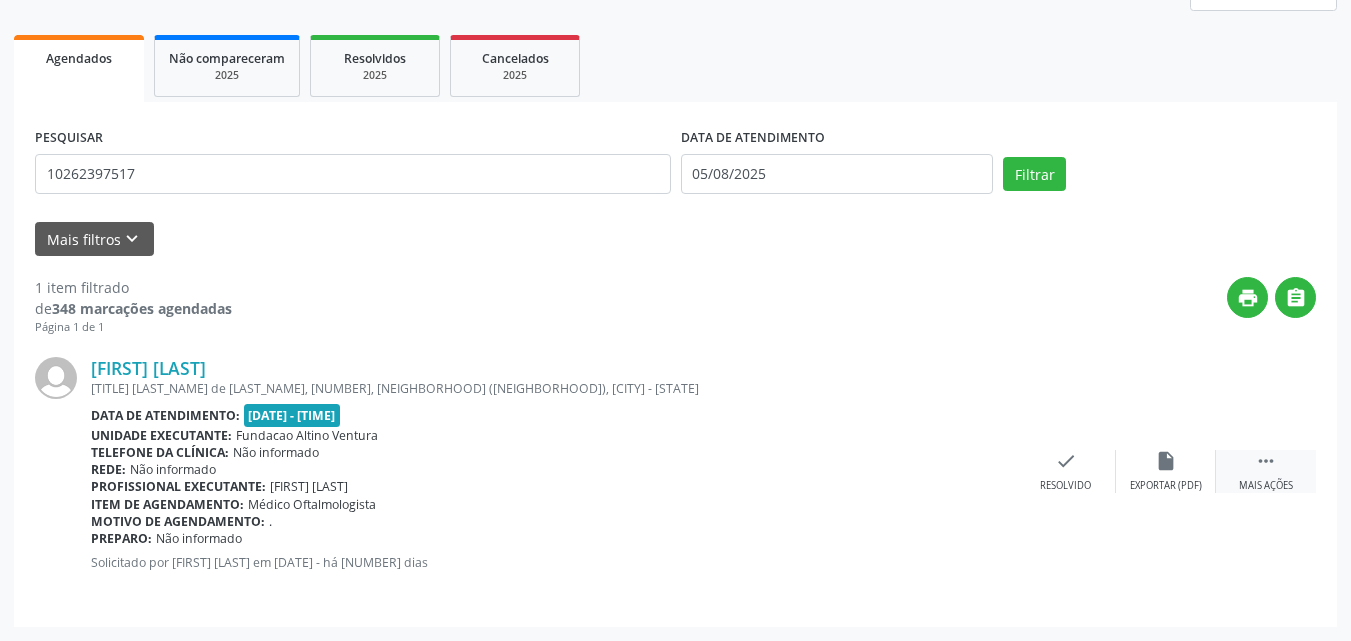 click on "" at bounding box center [1266, 461] 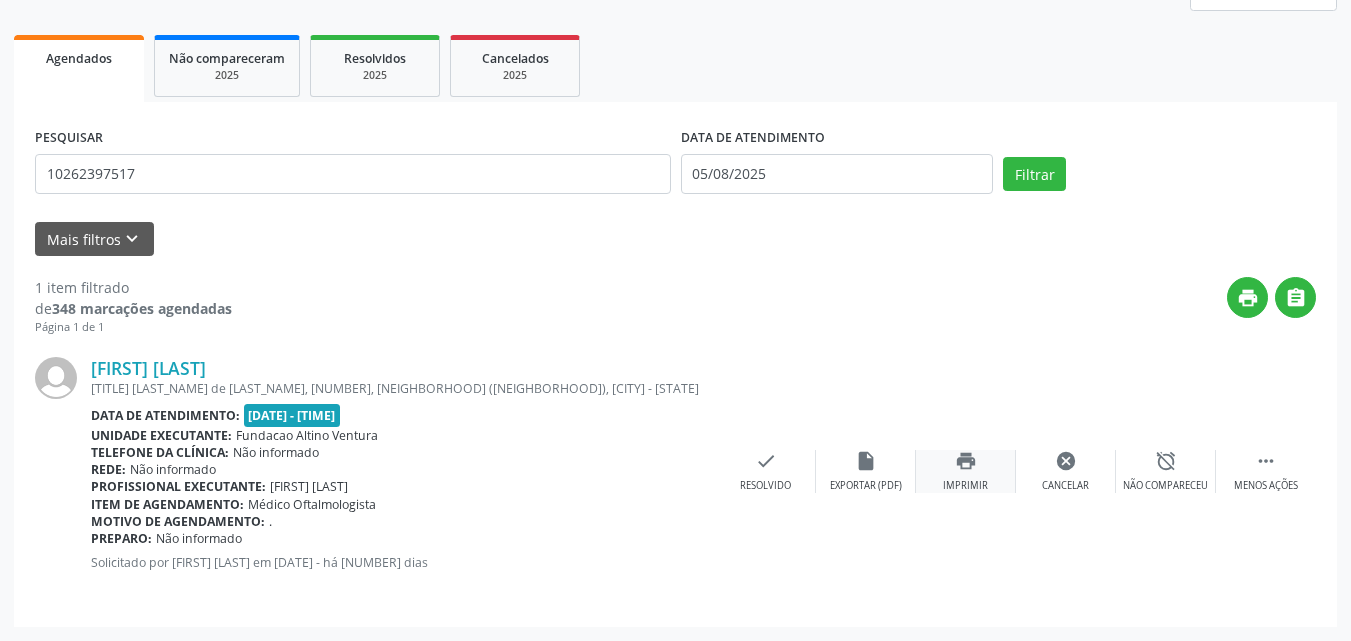 click on "print" at bounding box center (966, 461) 